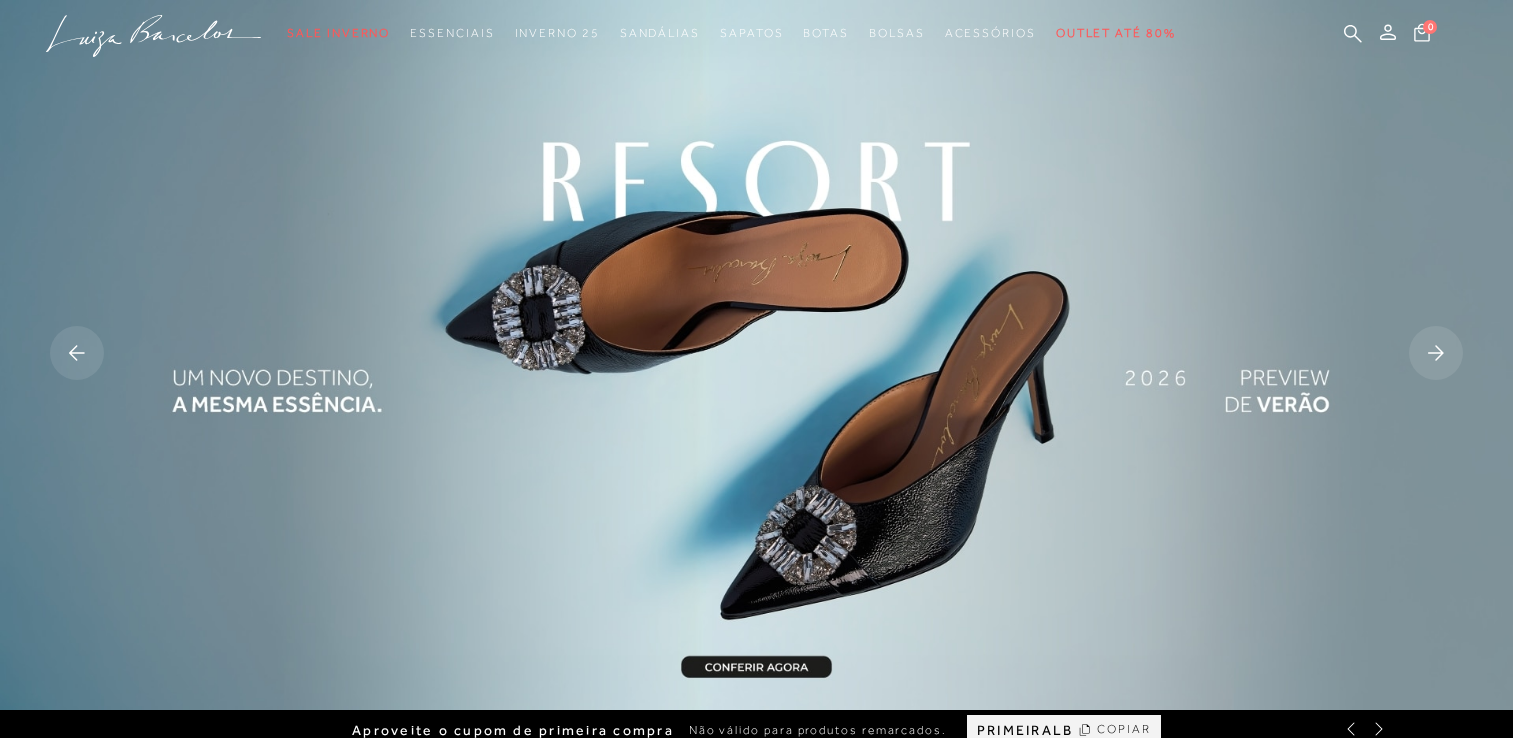 scroll, scrollTop: 0, scrollLeft: 0, axis: both 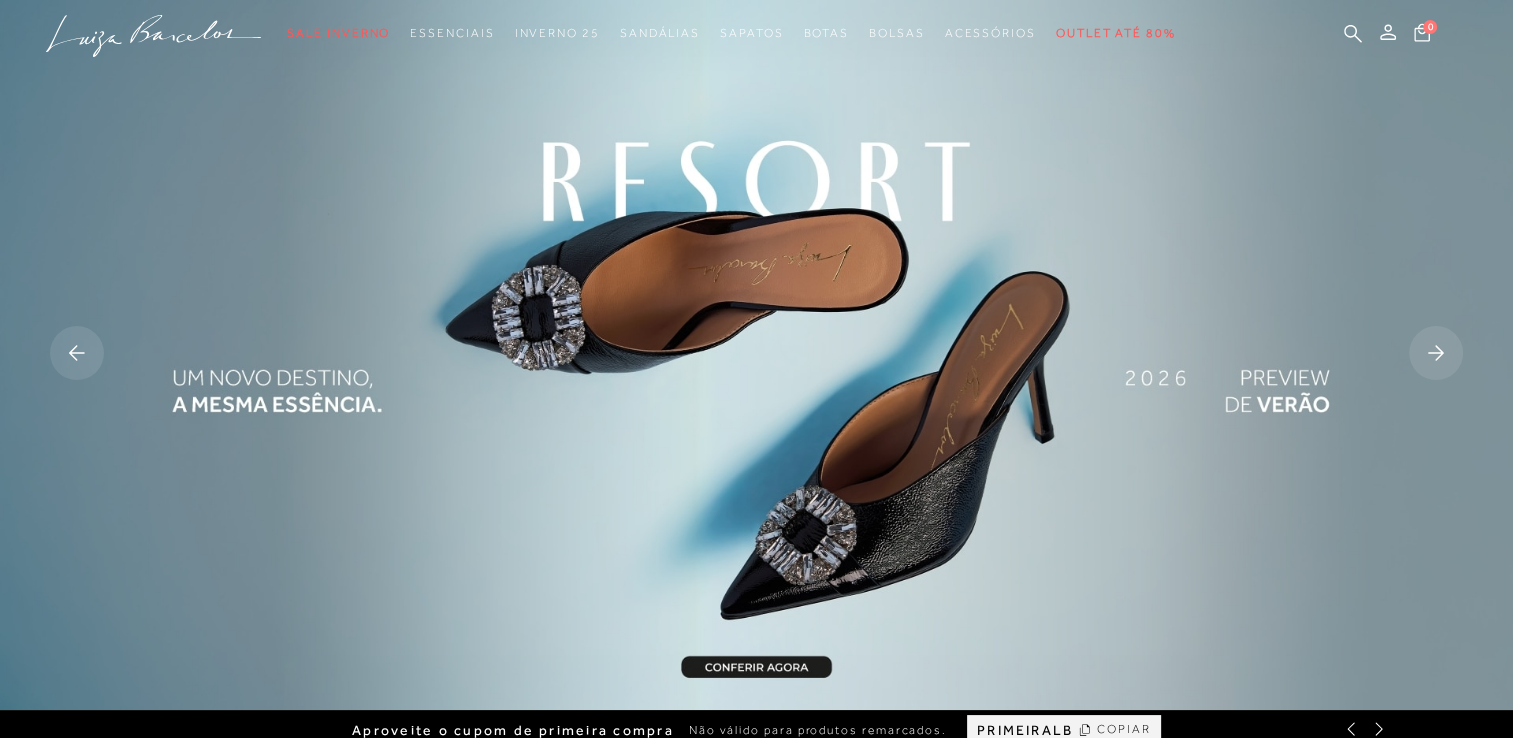 click at bounding box center (1436, 353) 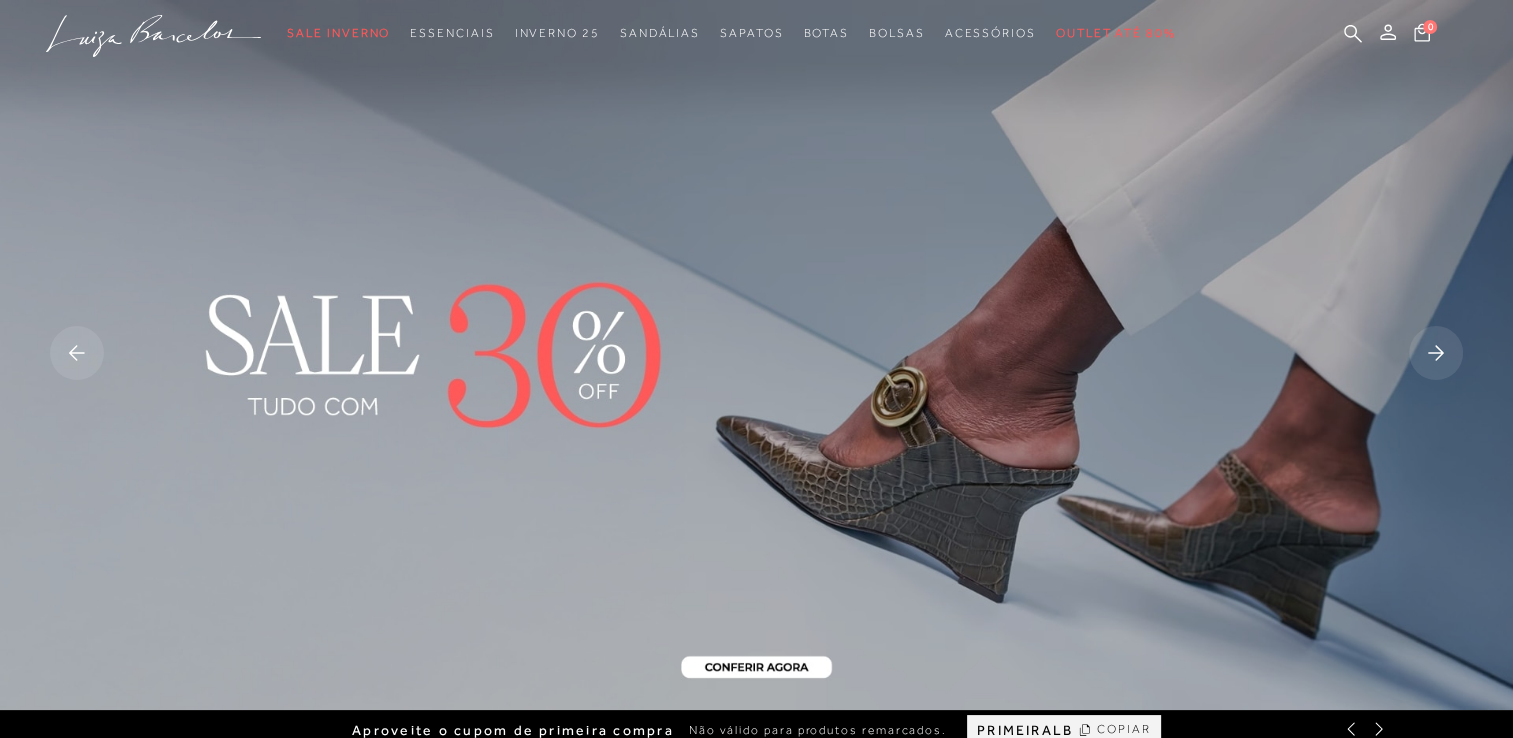 click at bounding box center [1436, 353] 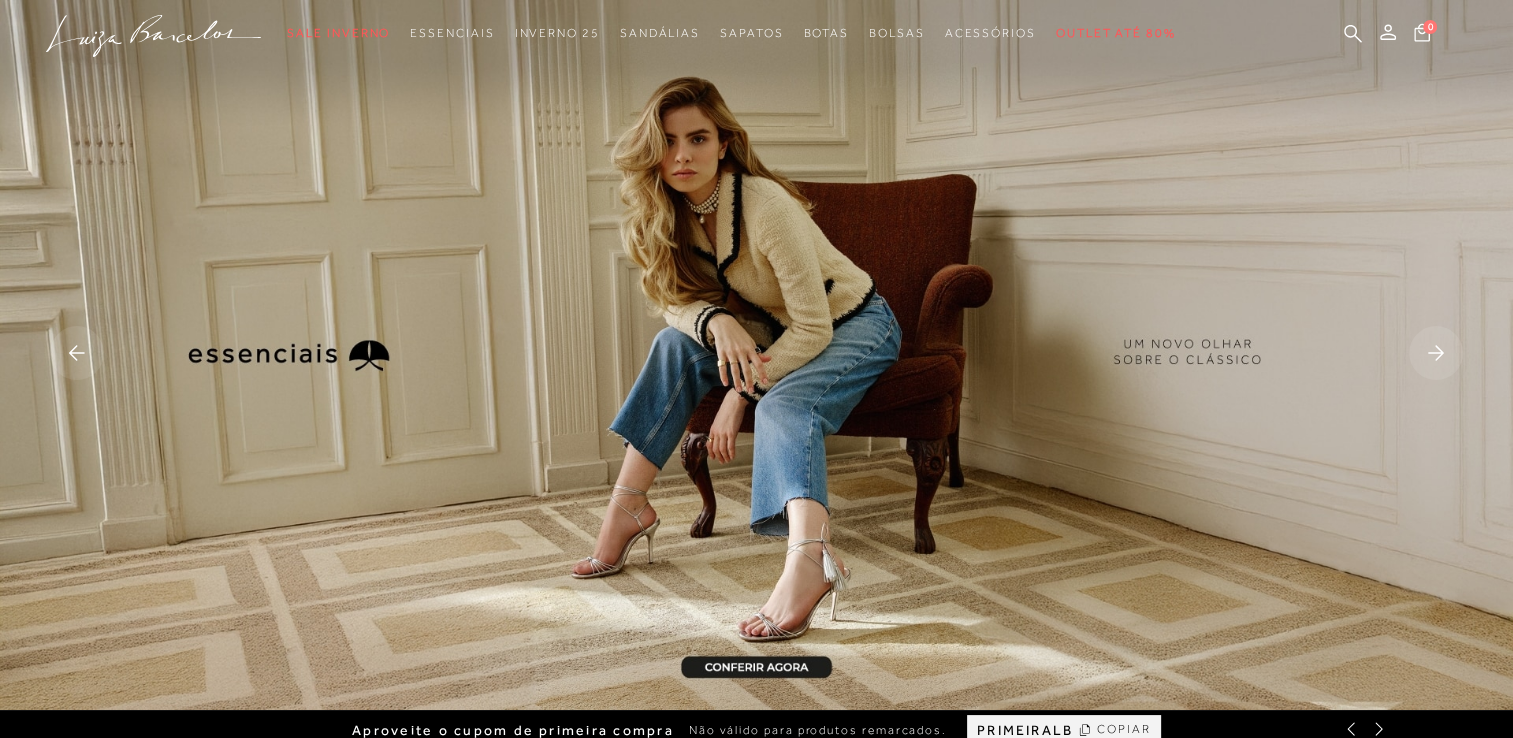 click at bounding box center [1436, 353] 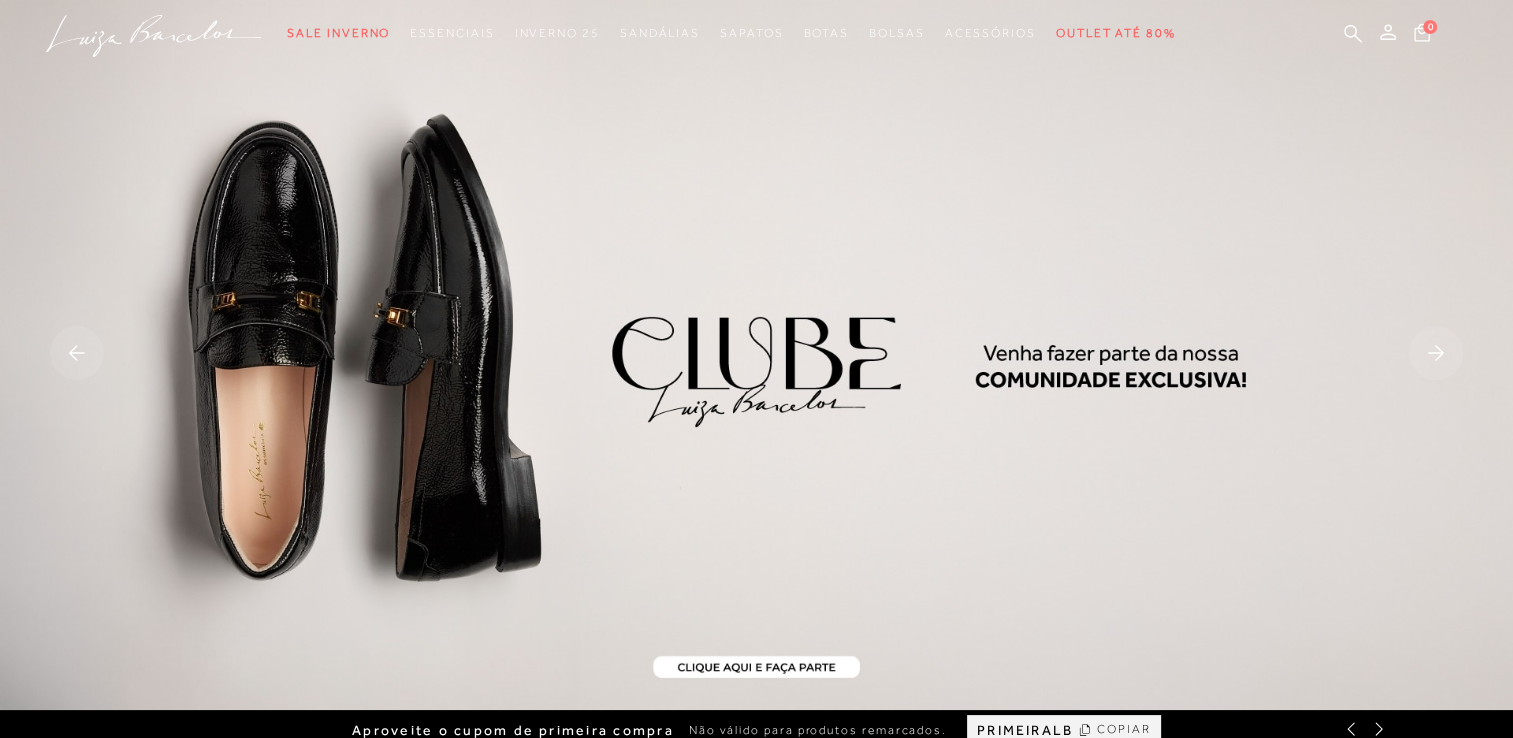click at bounding box center [1436, 353] 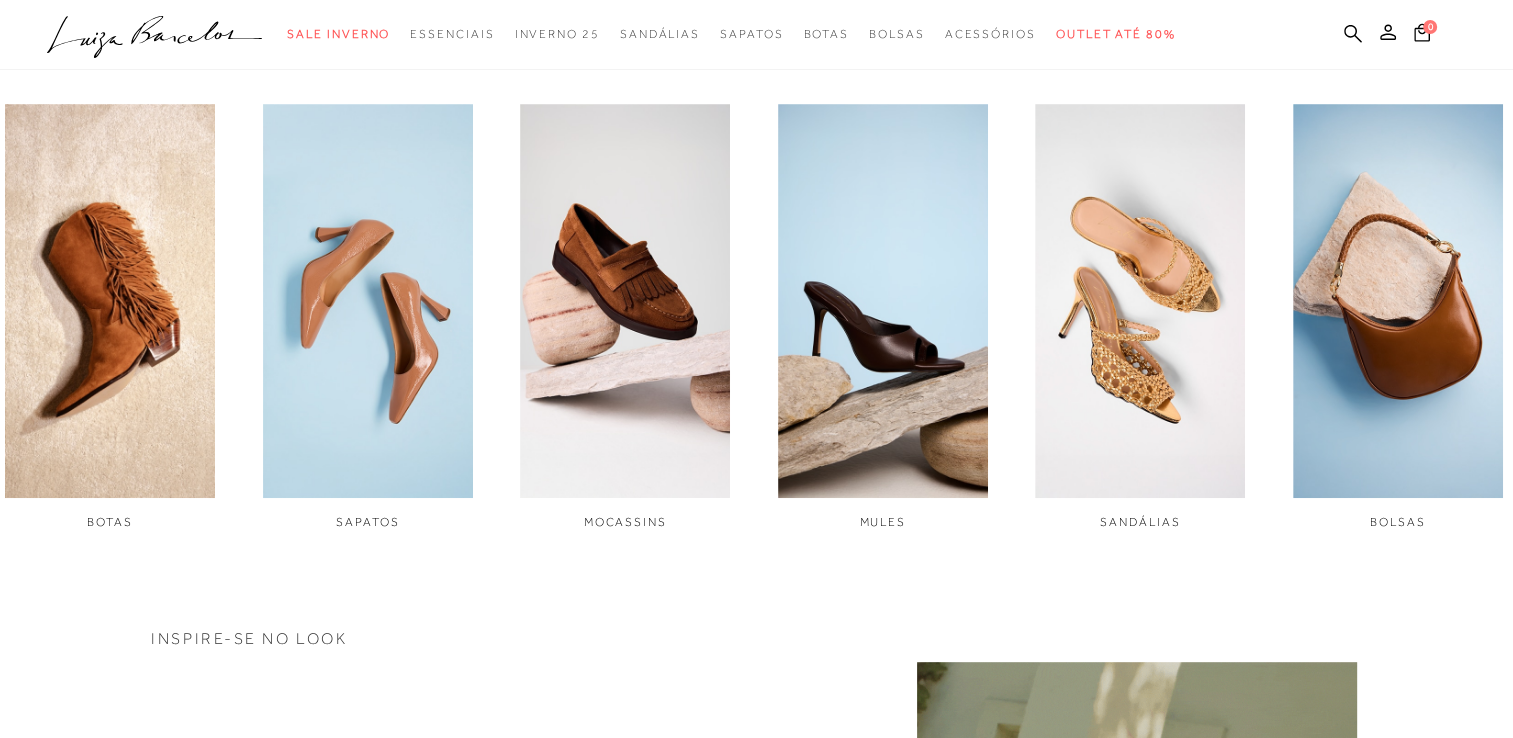 scroll, scrollTop: 800, scrollLeft: 0, axis: vertical 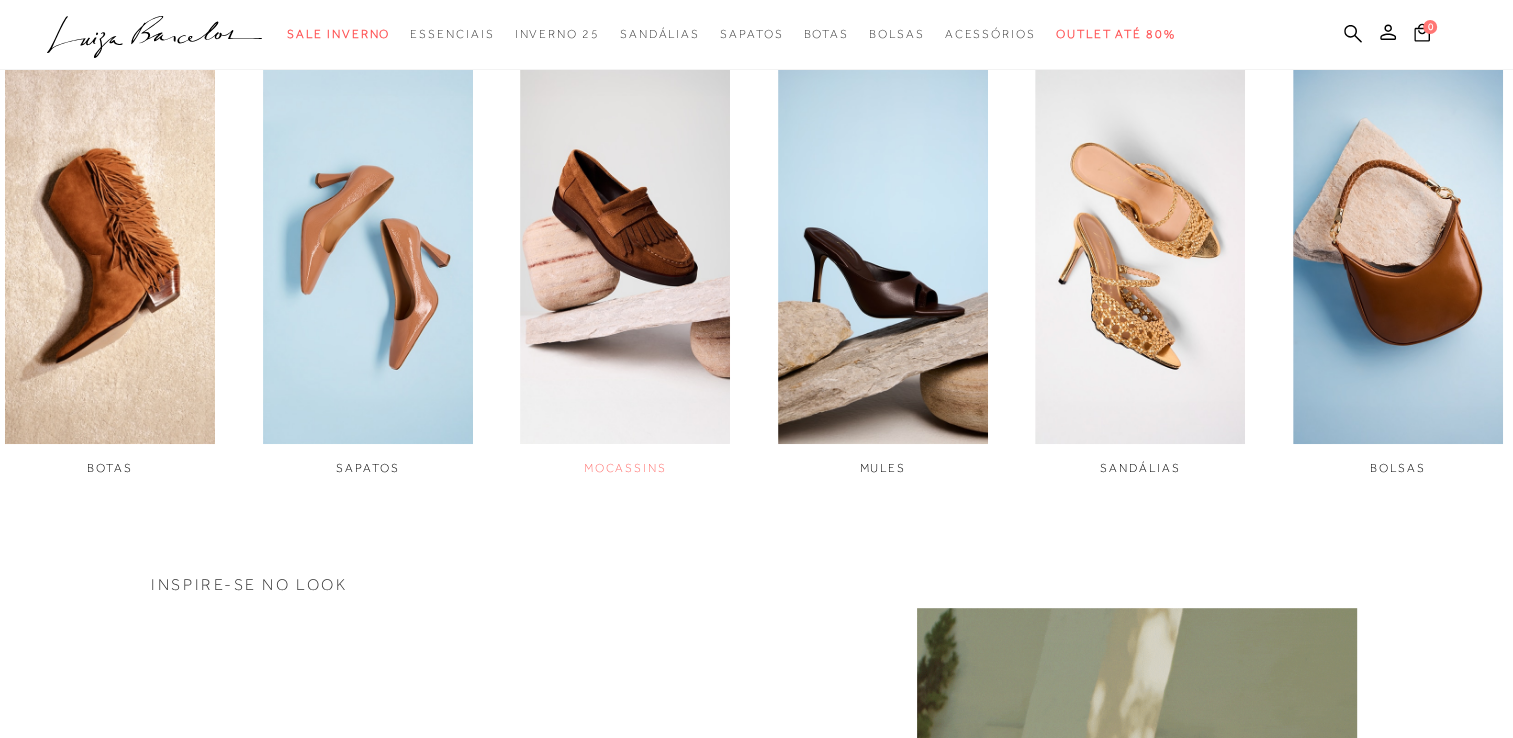 click at bounding box center (625, 247) 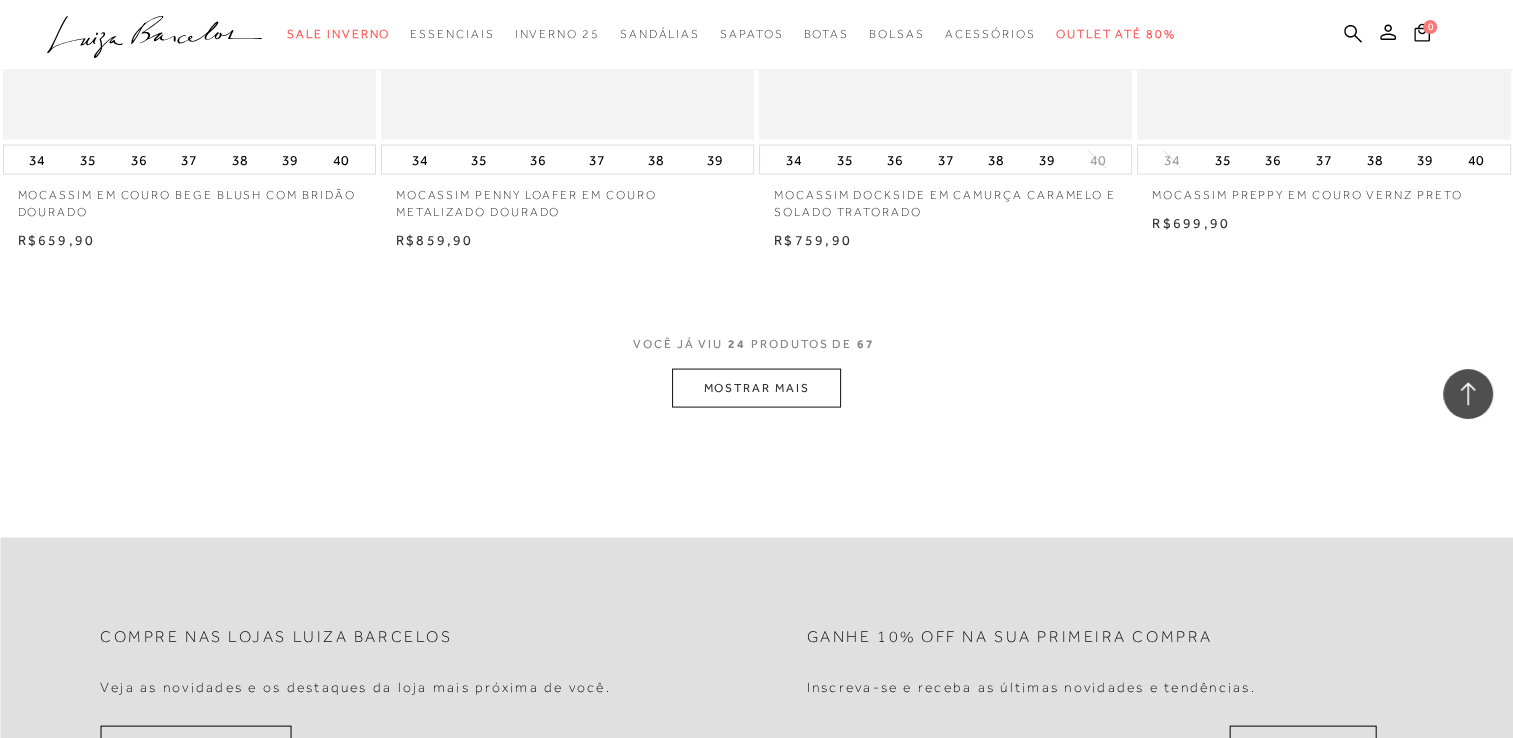 scroll, scrollTop: 4000, scrollLeft: 0, axis: vertical 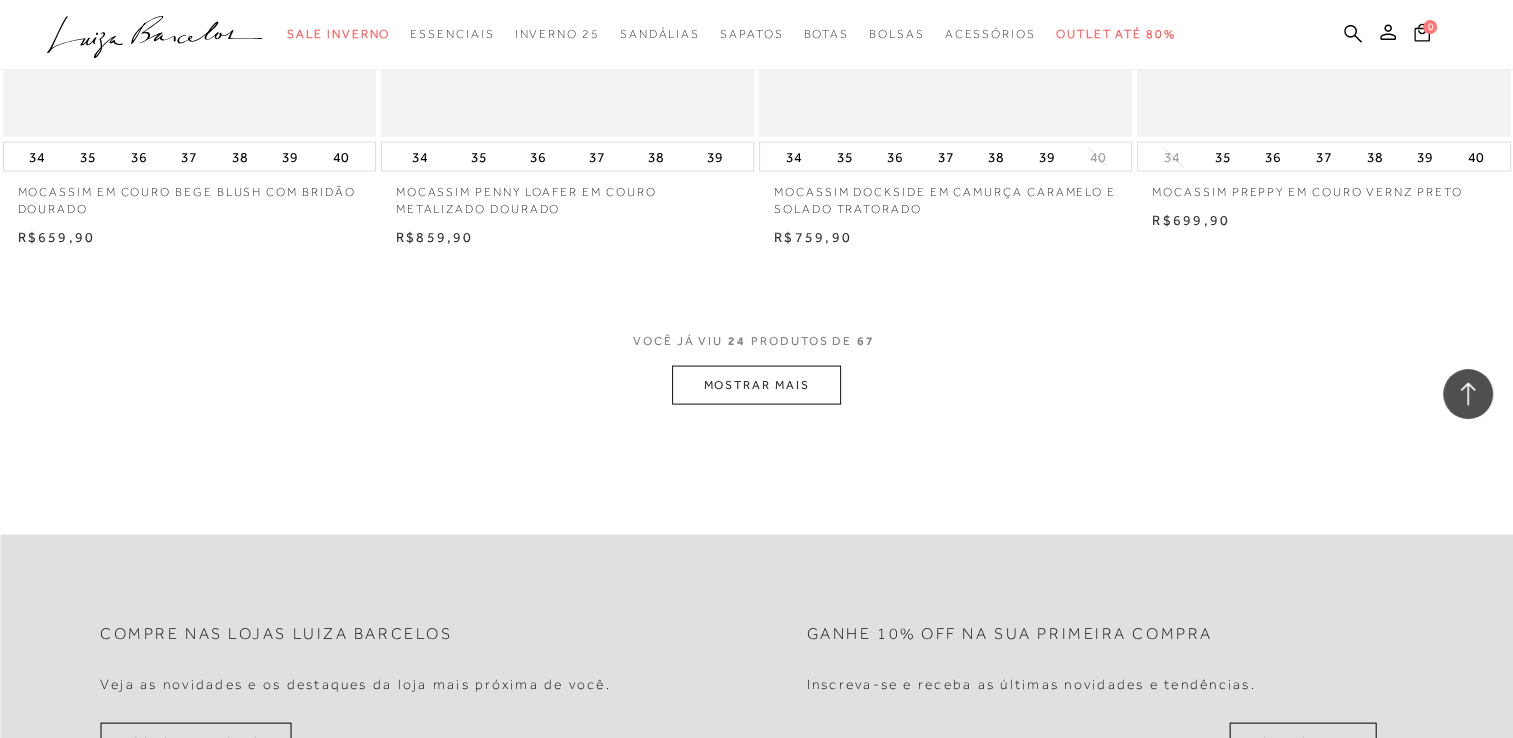 click on "MOSTRAR MAIS" at bounding box center (756, 385) 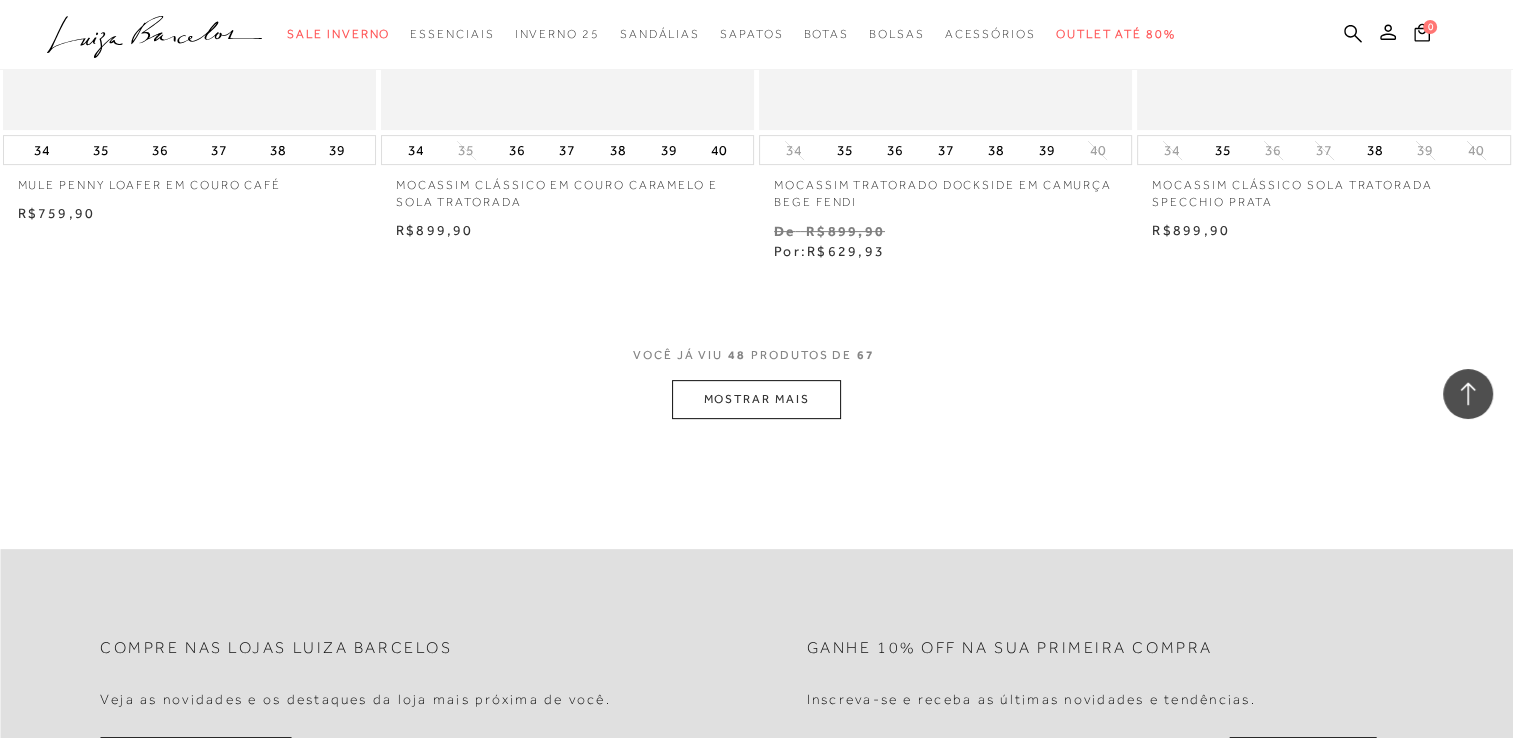 scroll, scrollTop: 8200, scrollLeft: 0, axis: vertical 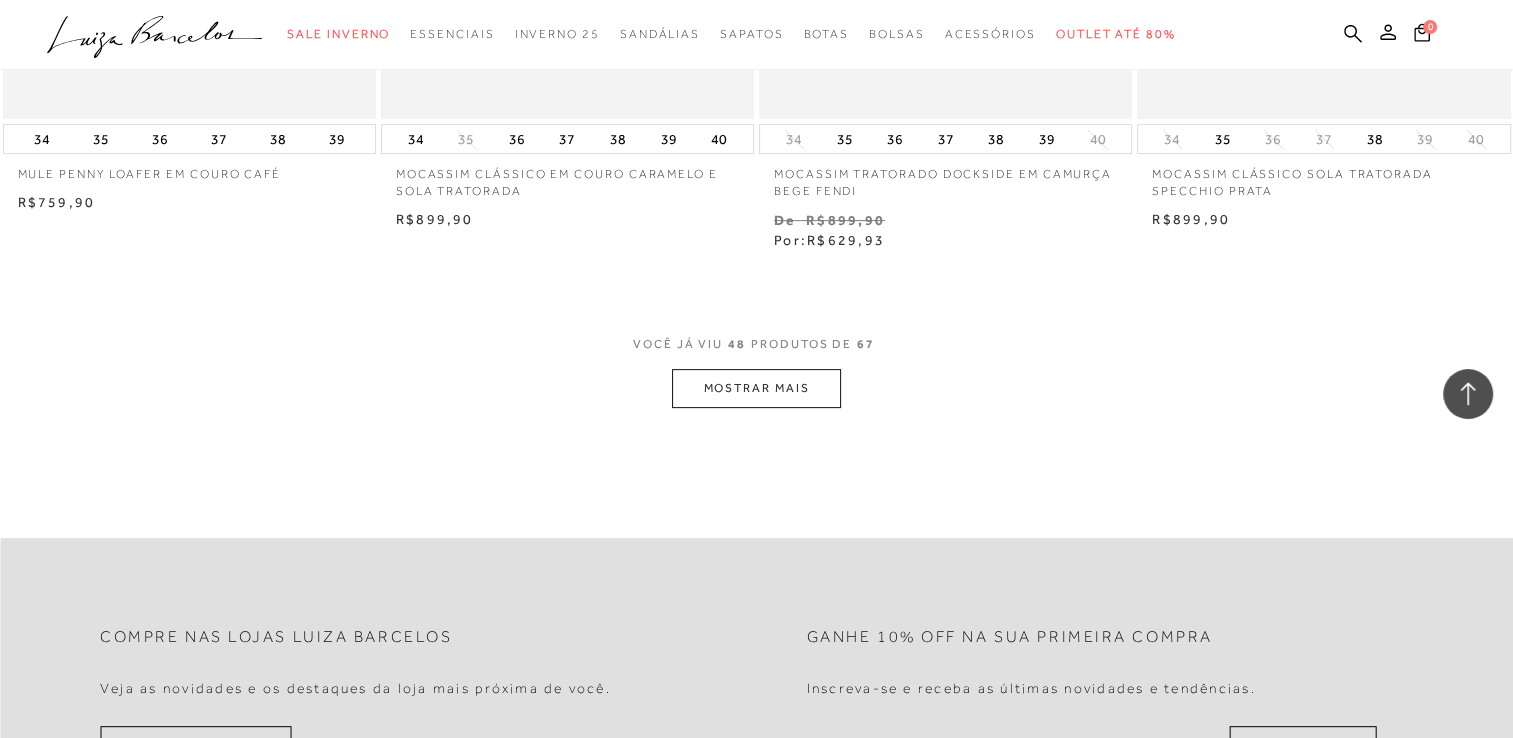 click on "MOSTRAR MAIS" at bounding box center [756, 388] 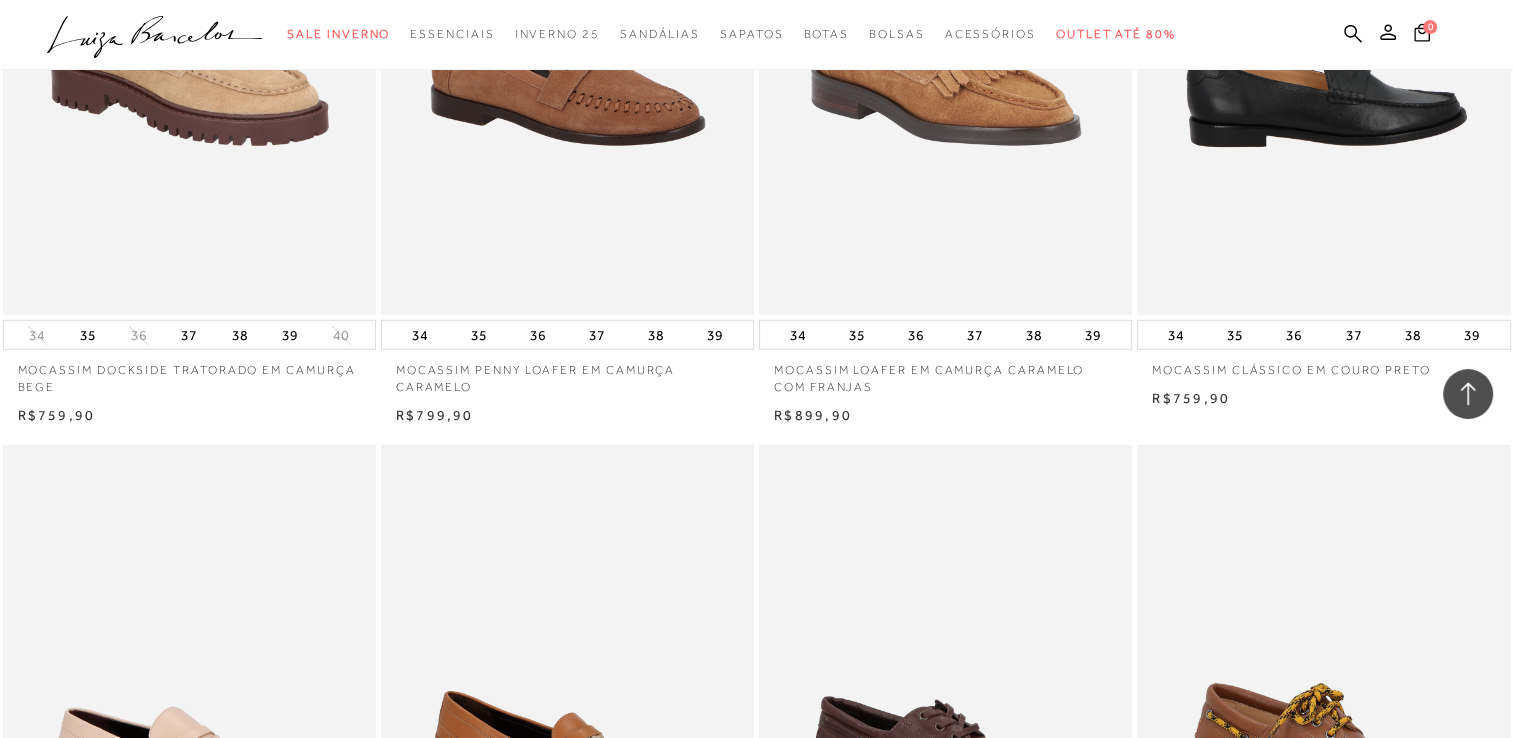 scroll, scrollTop: 5900, scrollLeft: 0, axis: vertical 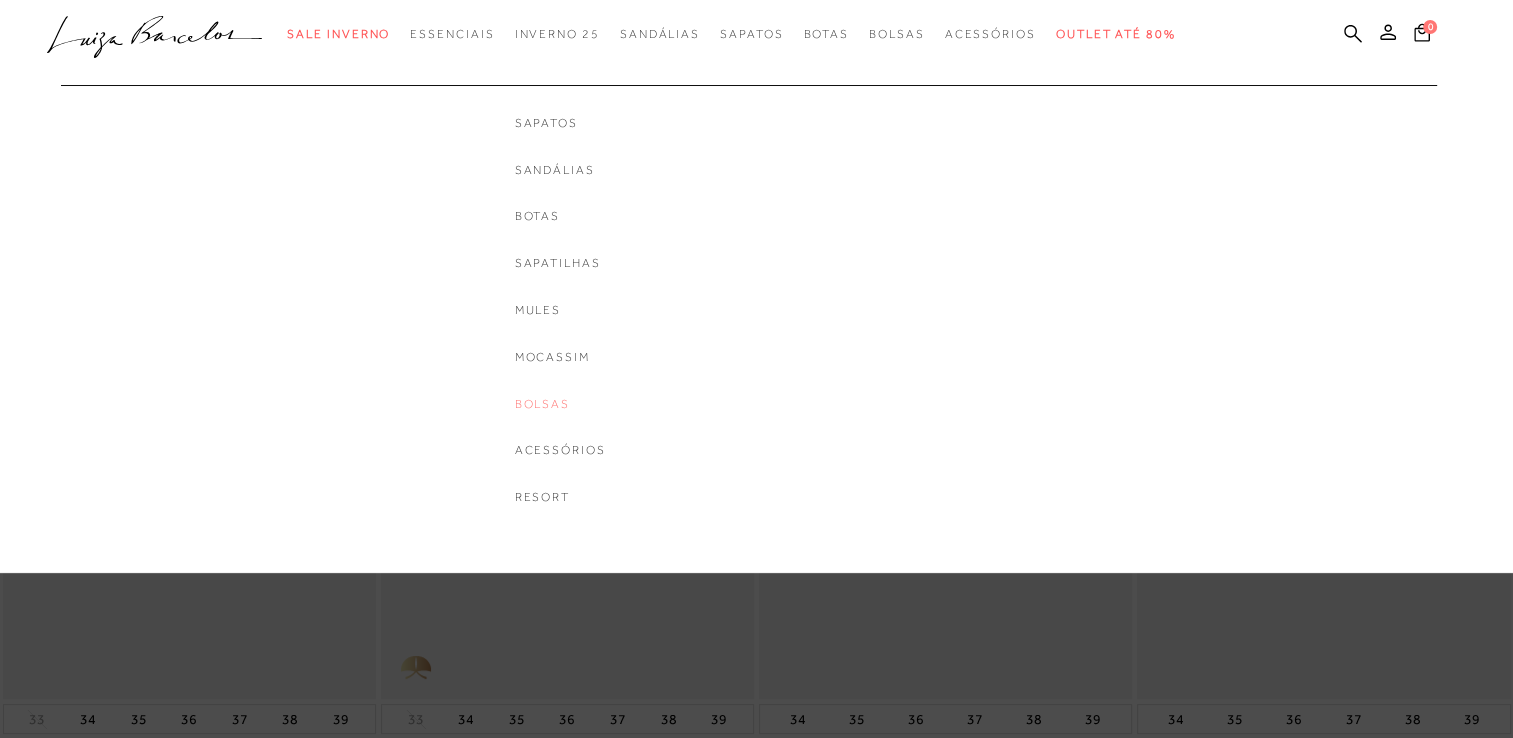 click on "Bolsas" at bounding box center (560, 404) 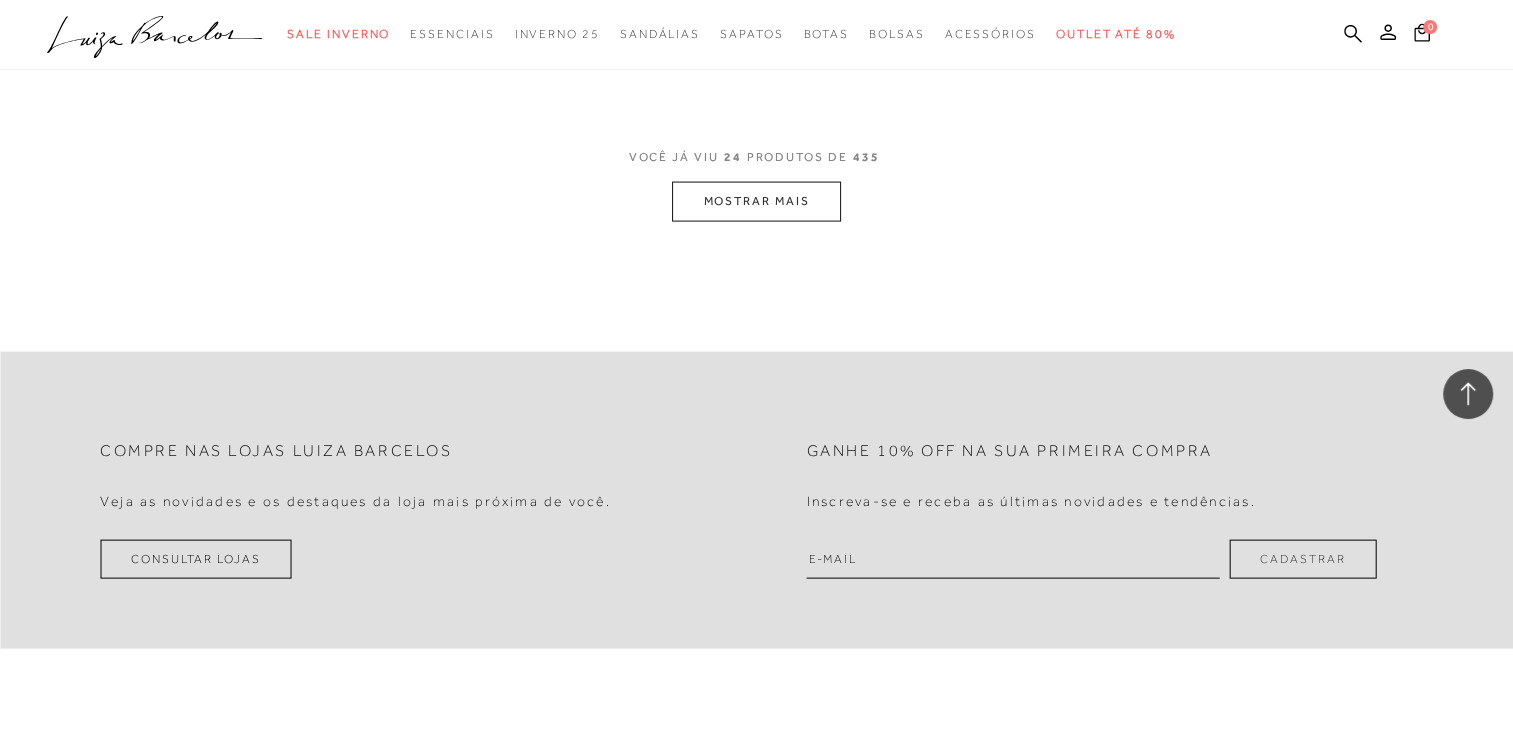 scroll, scrollTop: 4200, scrollLeft: 0, axis: vertical 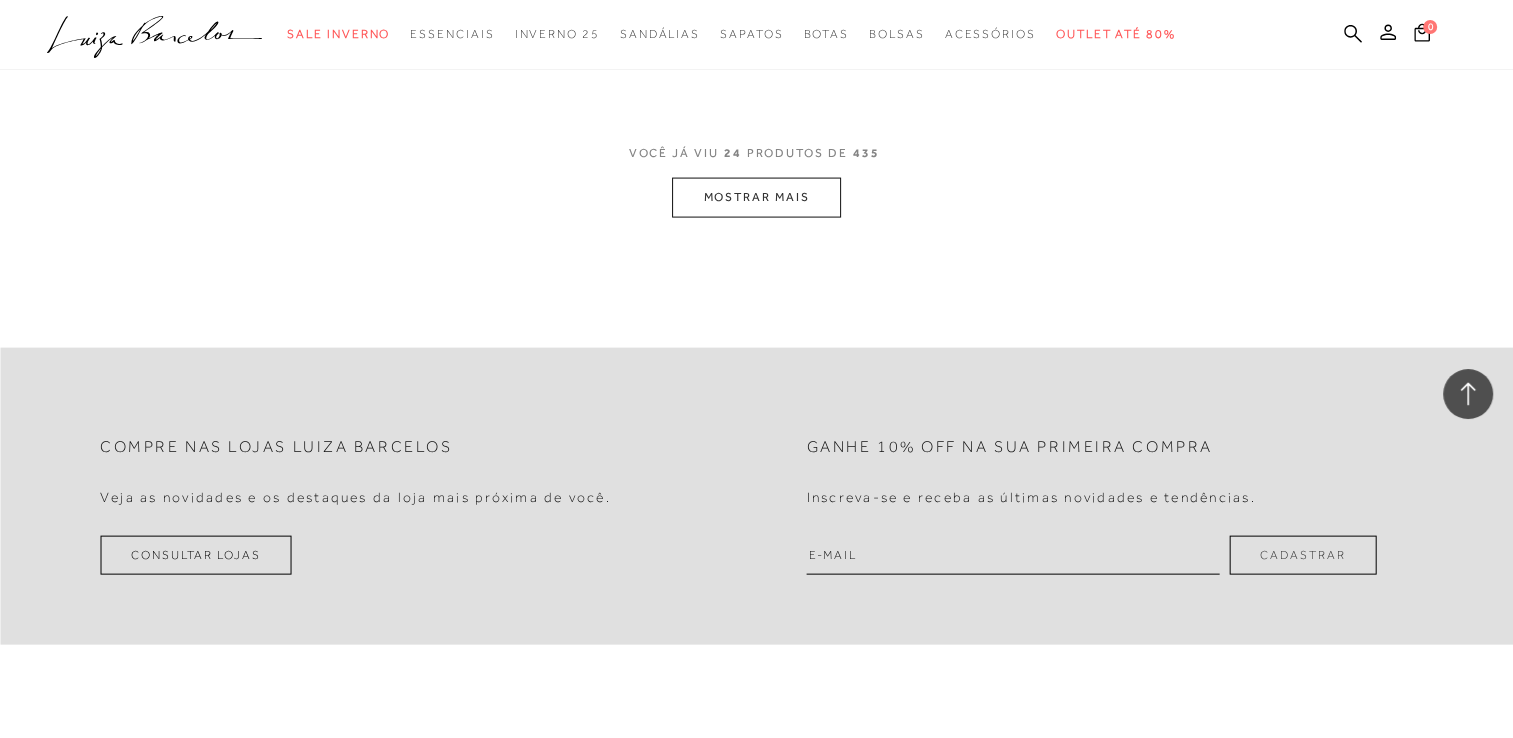 click on "MOSTRAR MAIS" at bounding box center (756, 197) 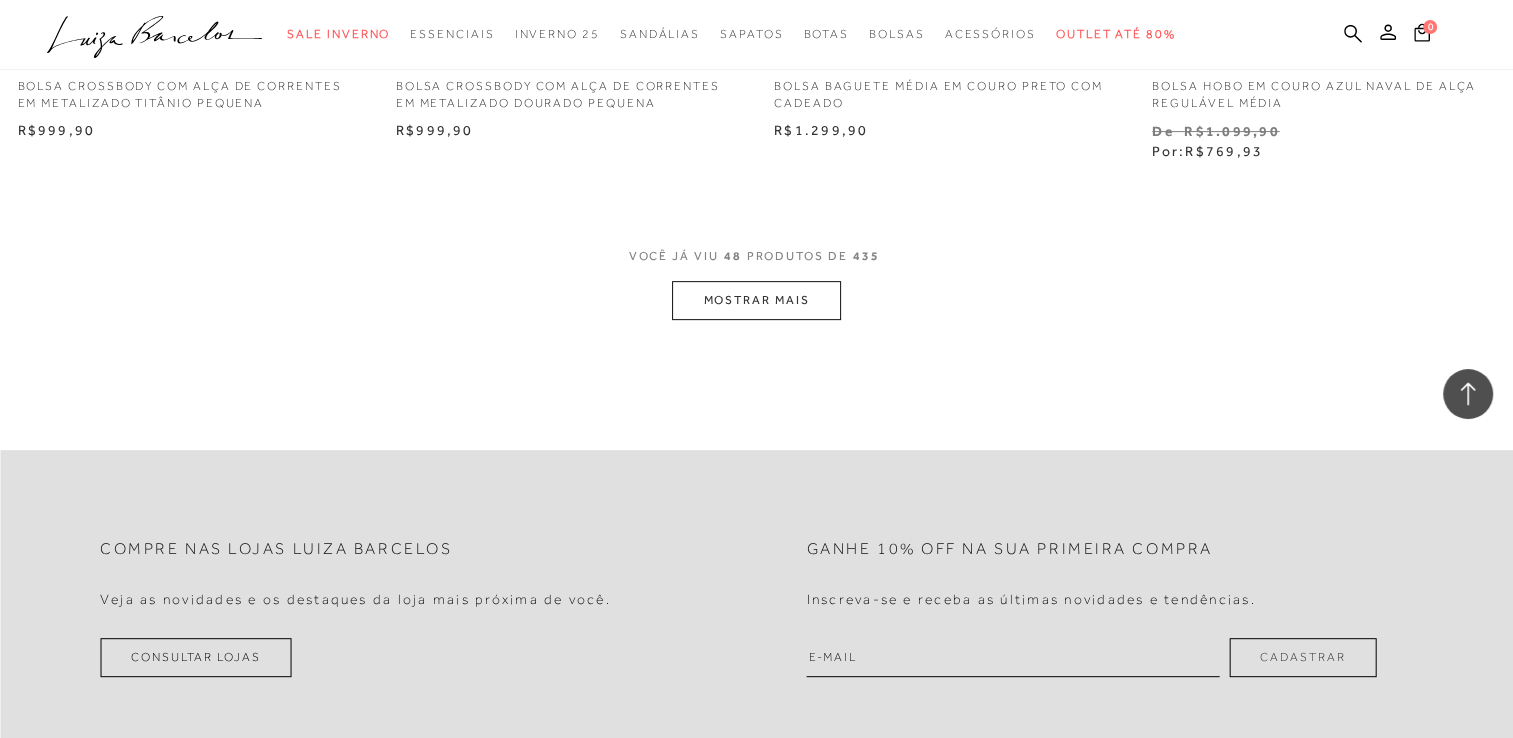 scroll, scrollTop: 8300, scrollLeft: 0, axis: vertical 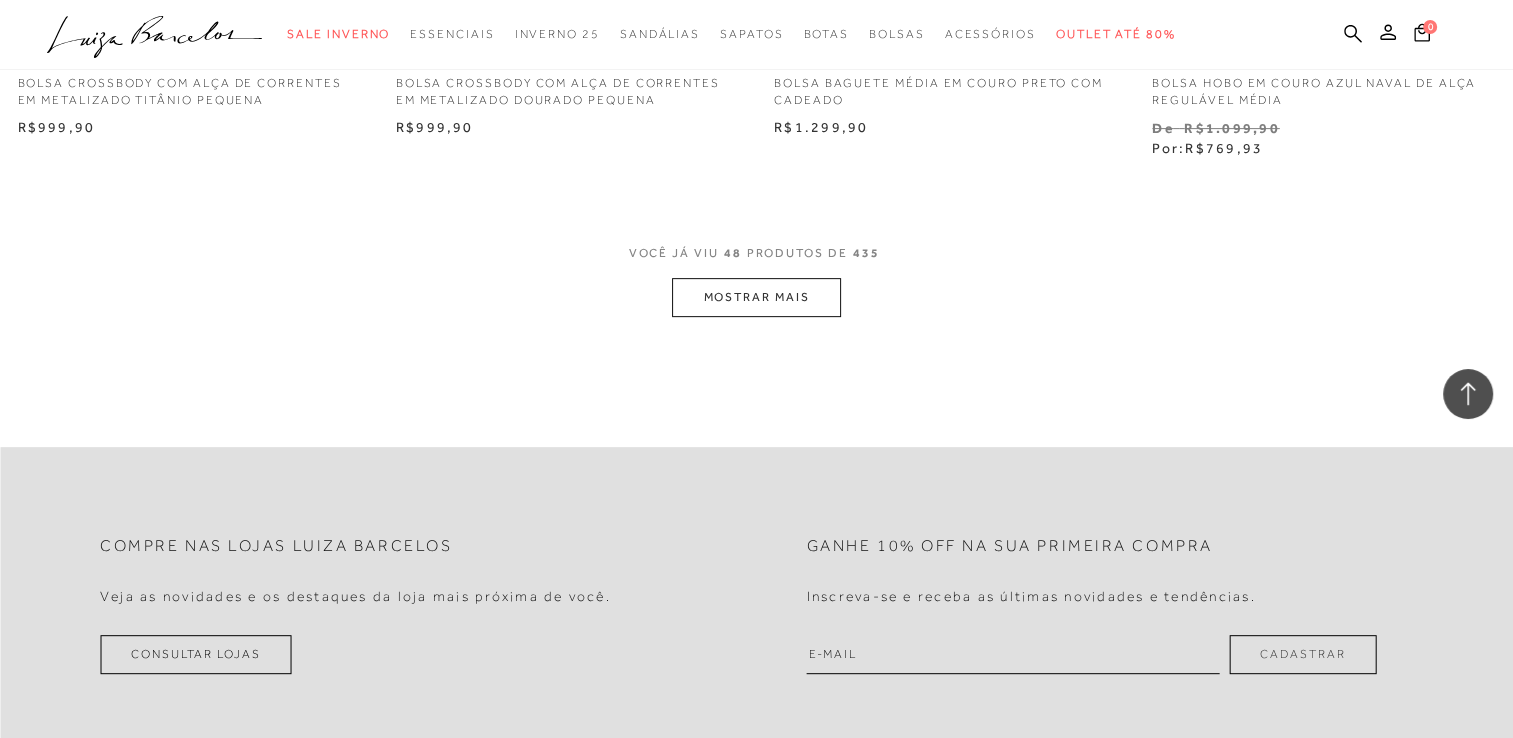click on "MOSTRAR MAIS" at bounding box center [756, 297] 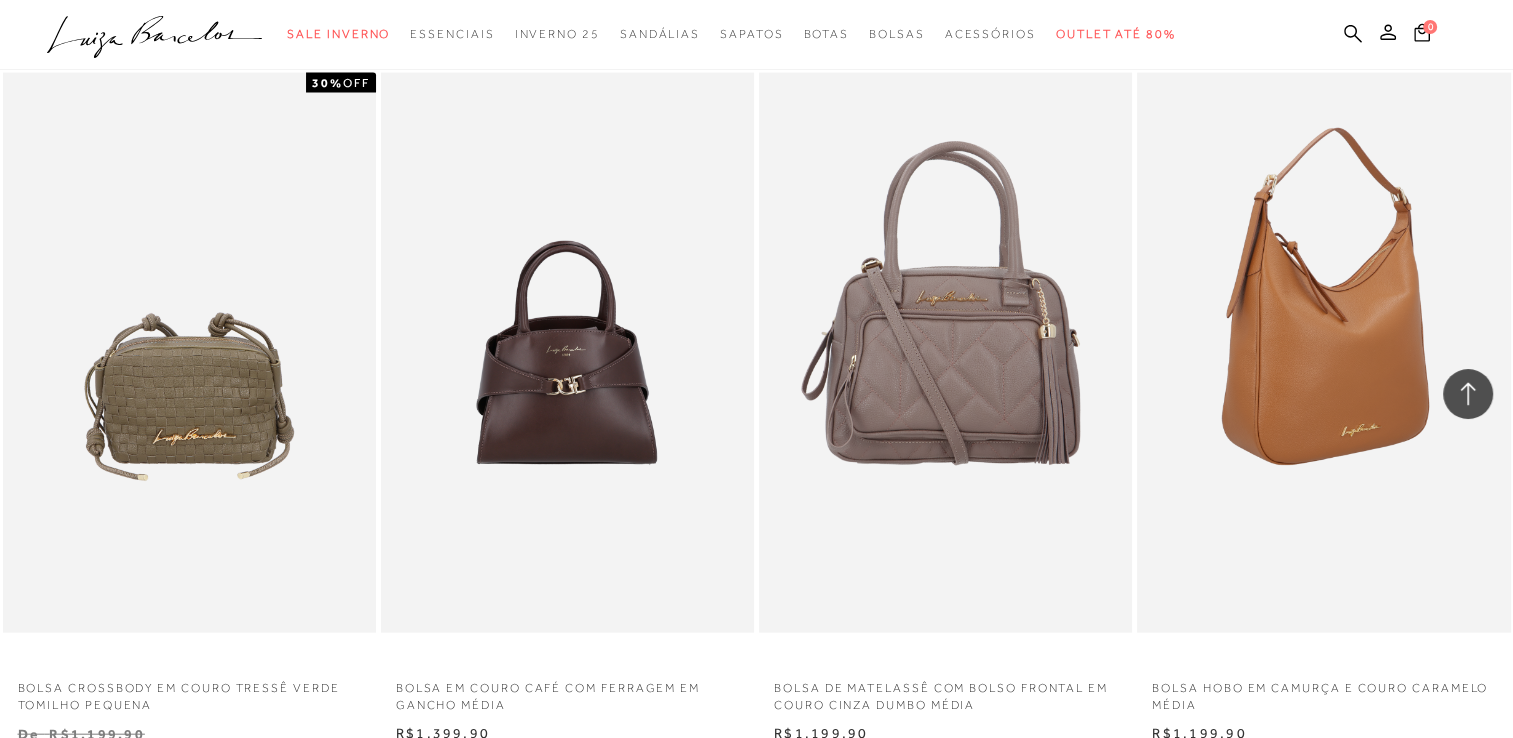scroll, scrollTop: 11900, scrollLeft: 0, axis: vertical 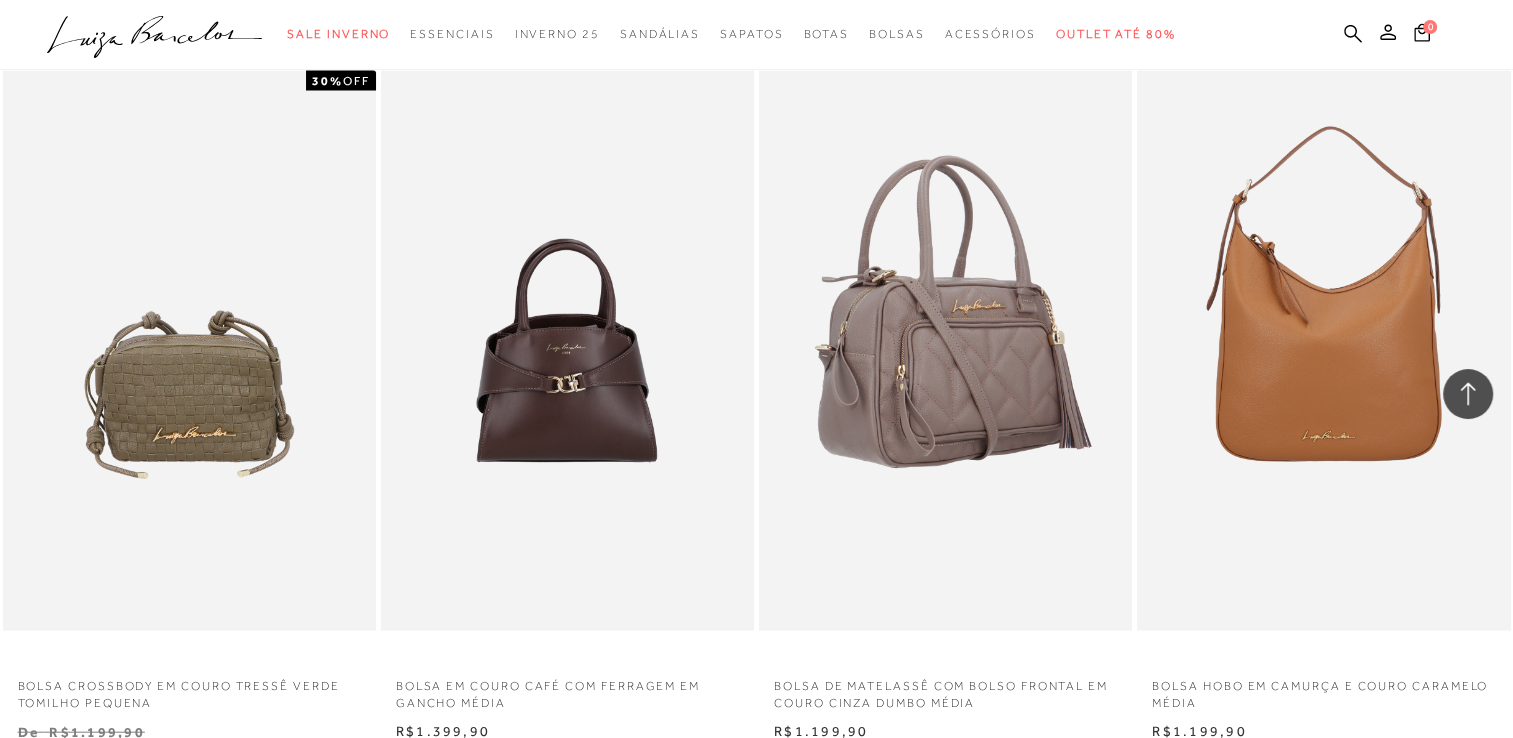 click at bounding box center [946, 351] 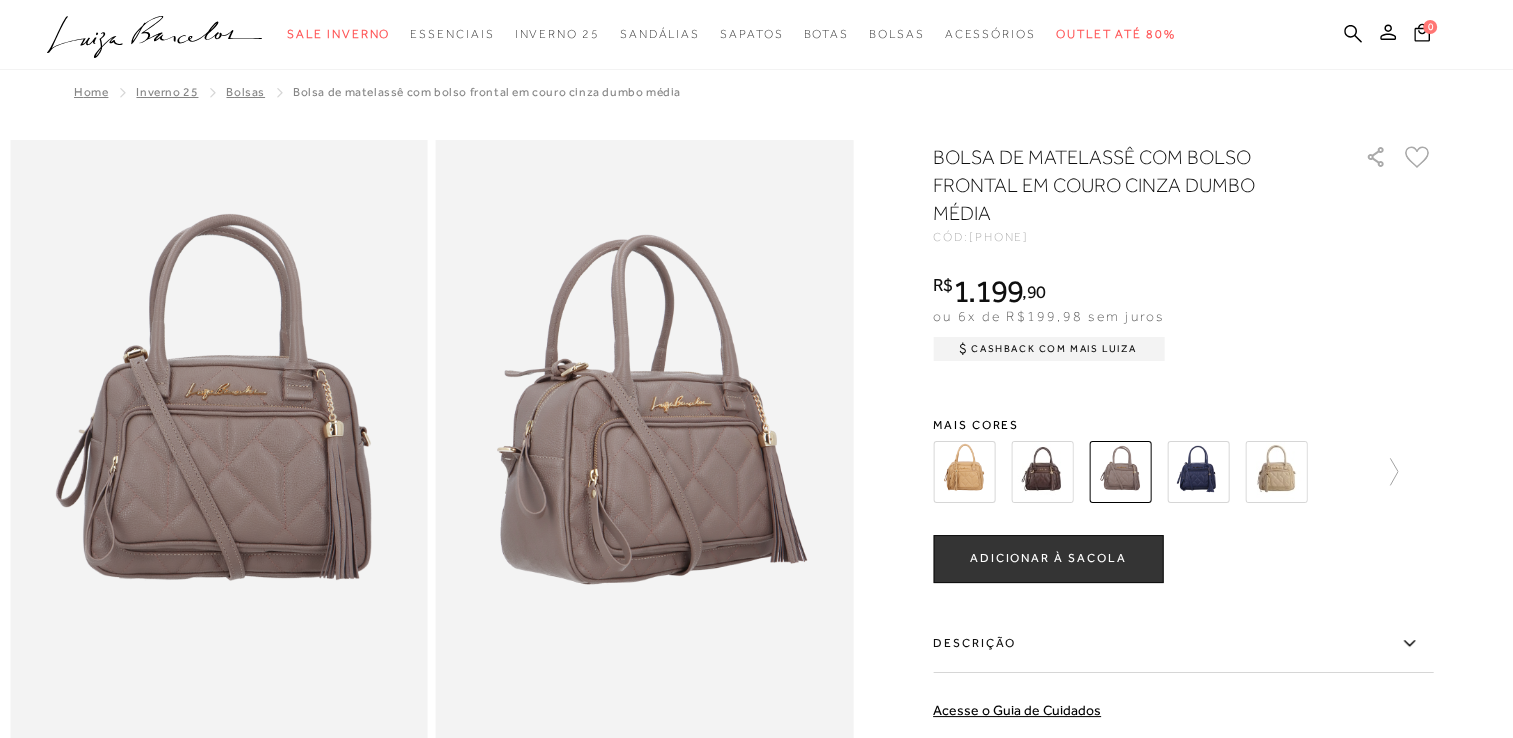 scroll, scrollTop: 0, scrollLeft: 0, axis: both 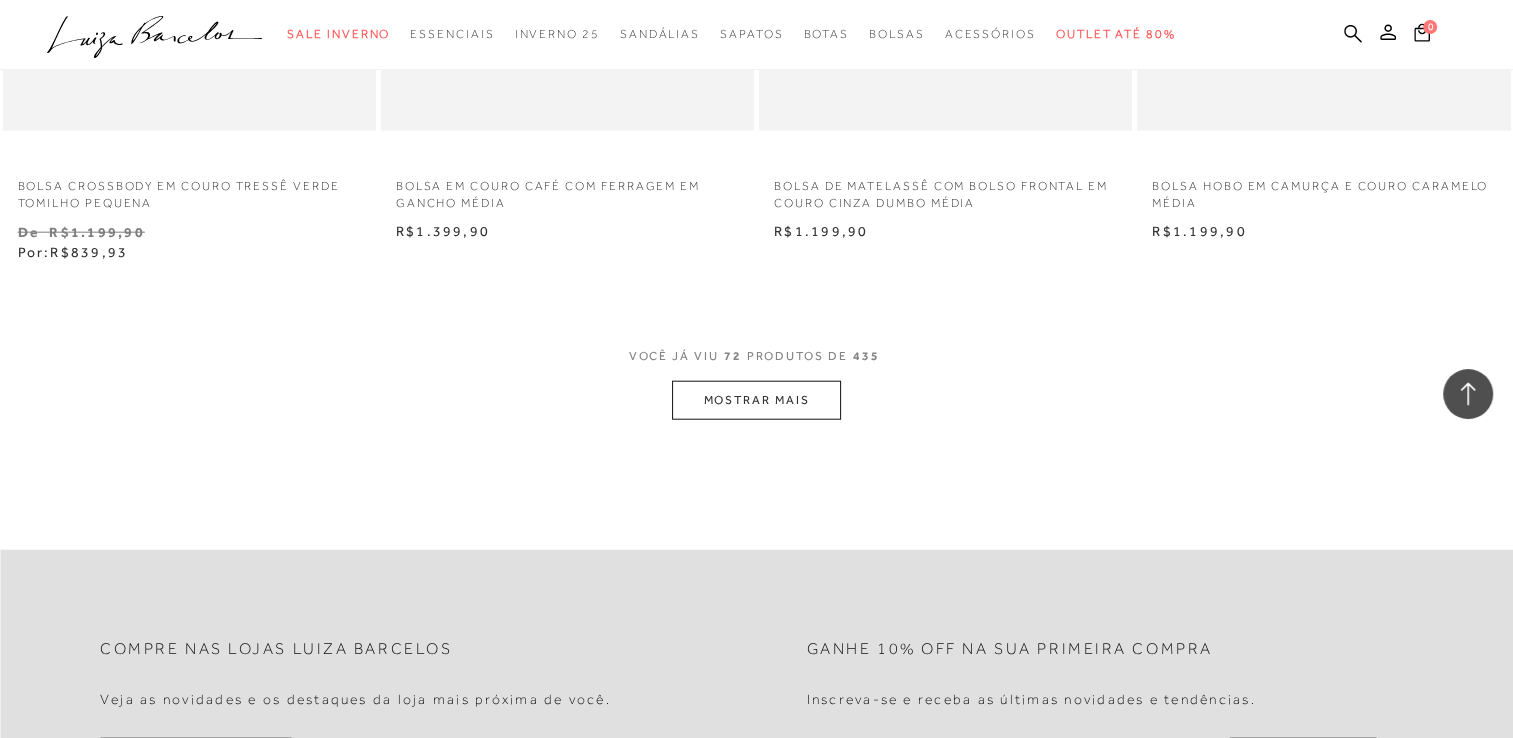 click on "MOSTRAR MAIS" at bounding box center (756, 400) 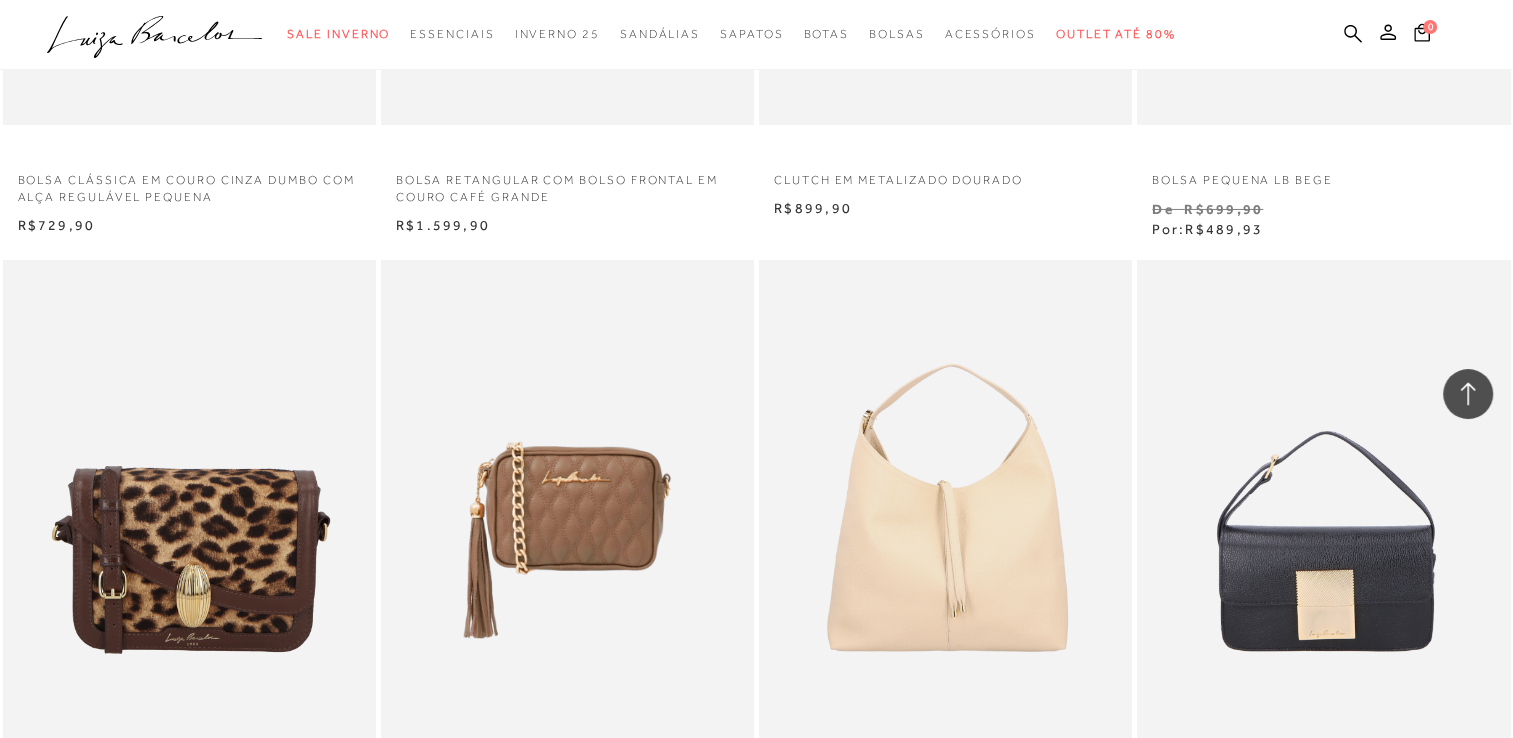 scroll, scrollTop: 14600, scrollLeft: 0, axis: vertical 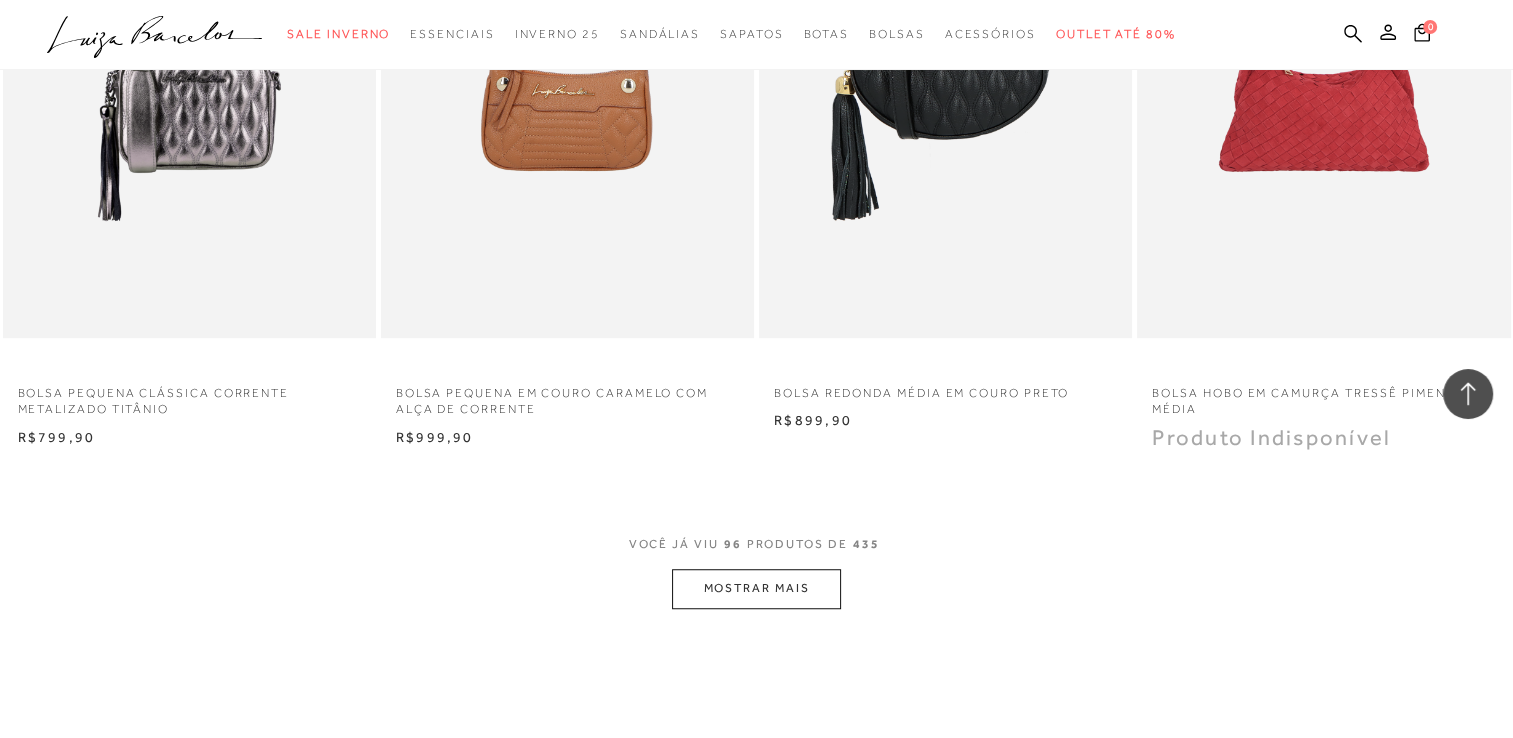 click on "MOSTRAR MAIS" at bounding box center (756, 588) 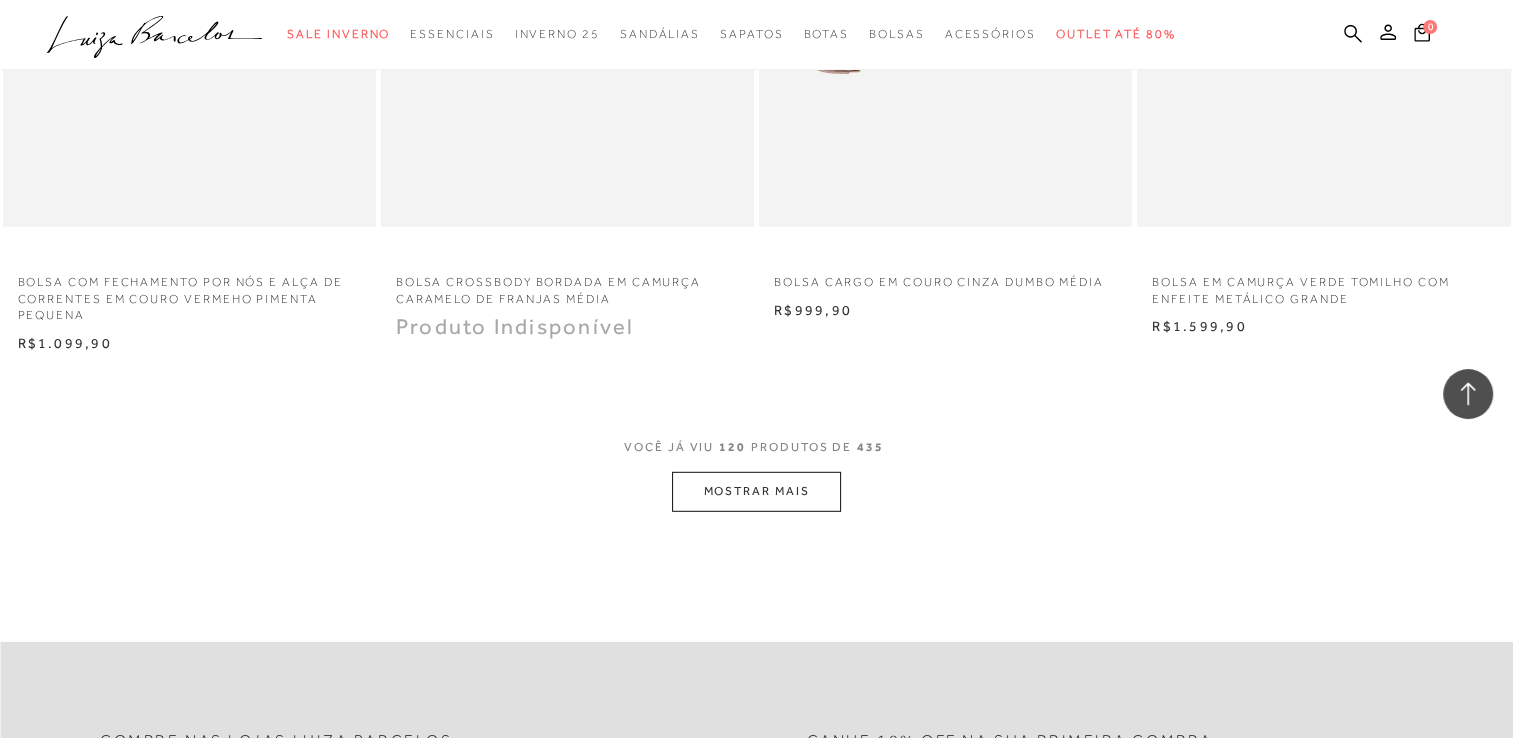 scroll, scrollTop: 20700, scrollLeft: 0, axis: vertical 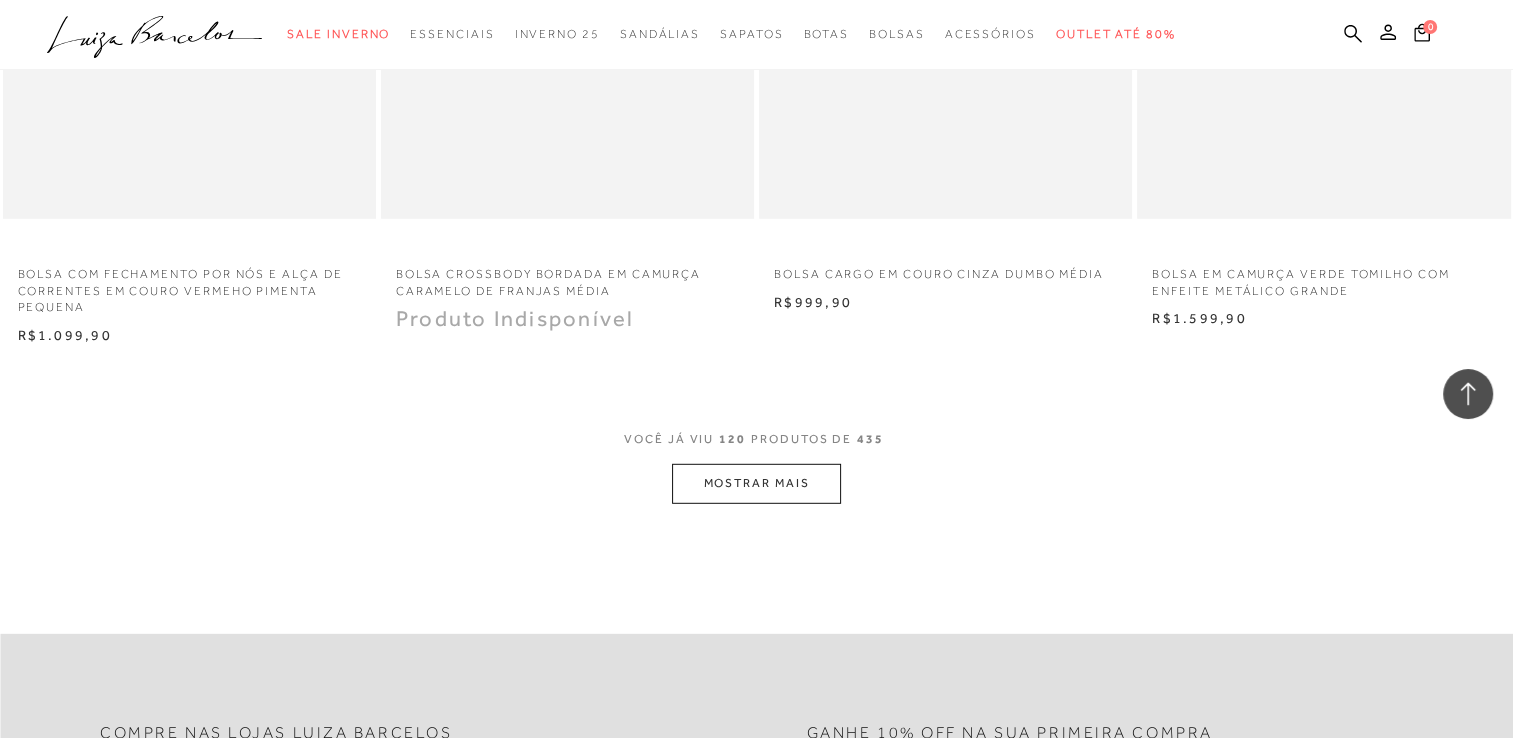 click on "MOSTRAR MAIS" at bounding box center [756, 483] 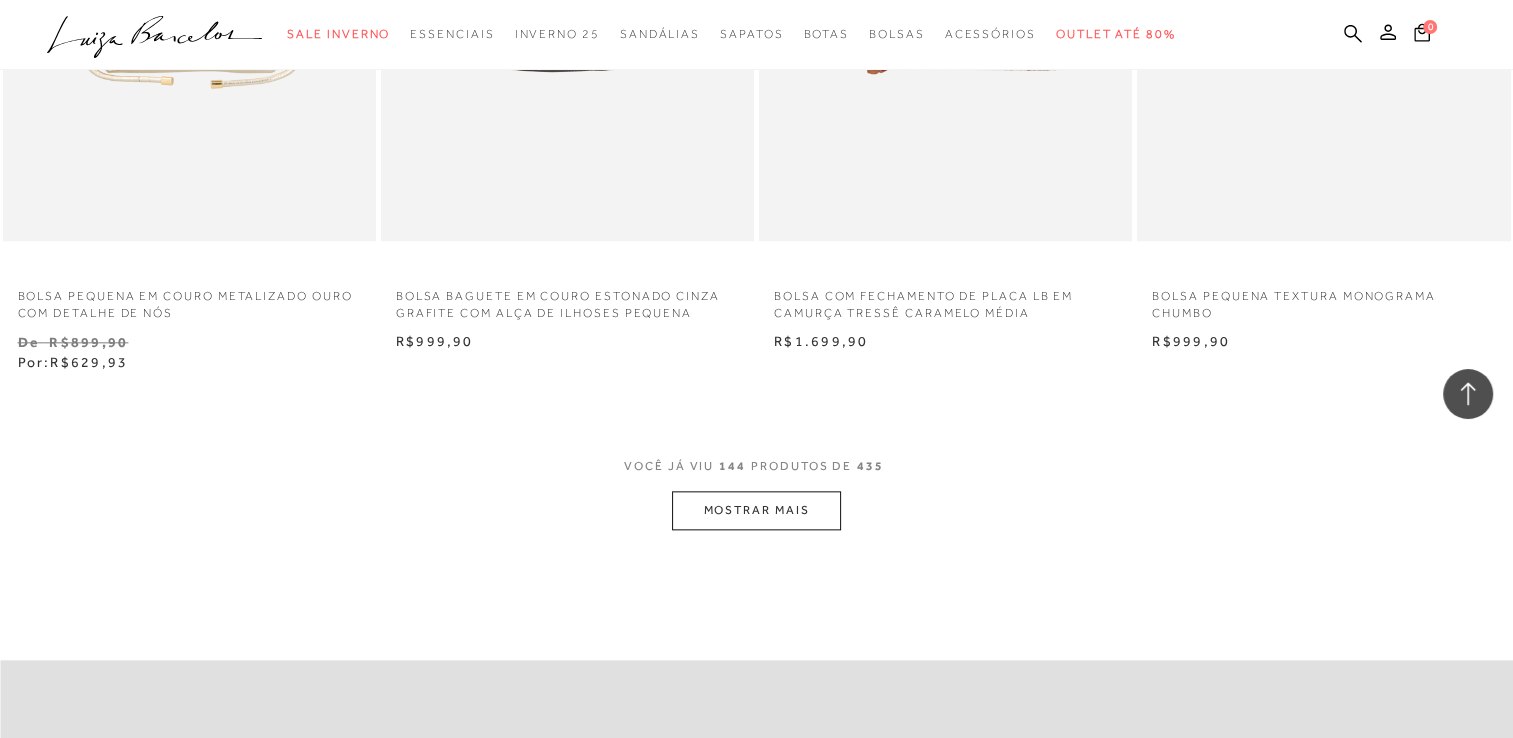 scroll, scrollTop: 24900, scrollLeft: 0, axis: vertical 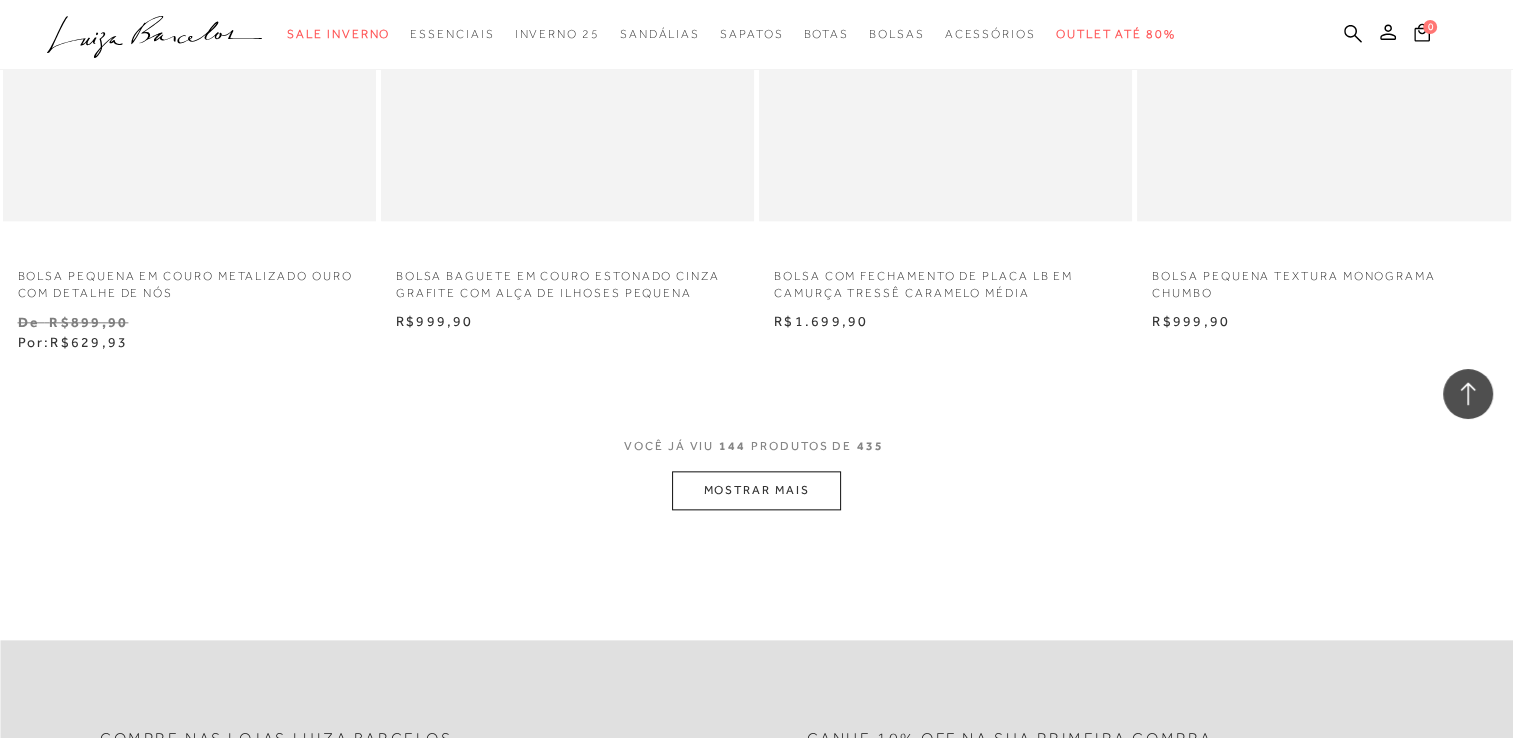 click on "MOSTRAR MAIS" at bounding box center (756, 490) 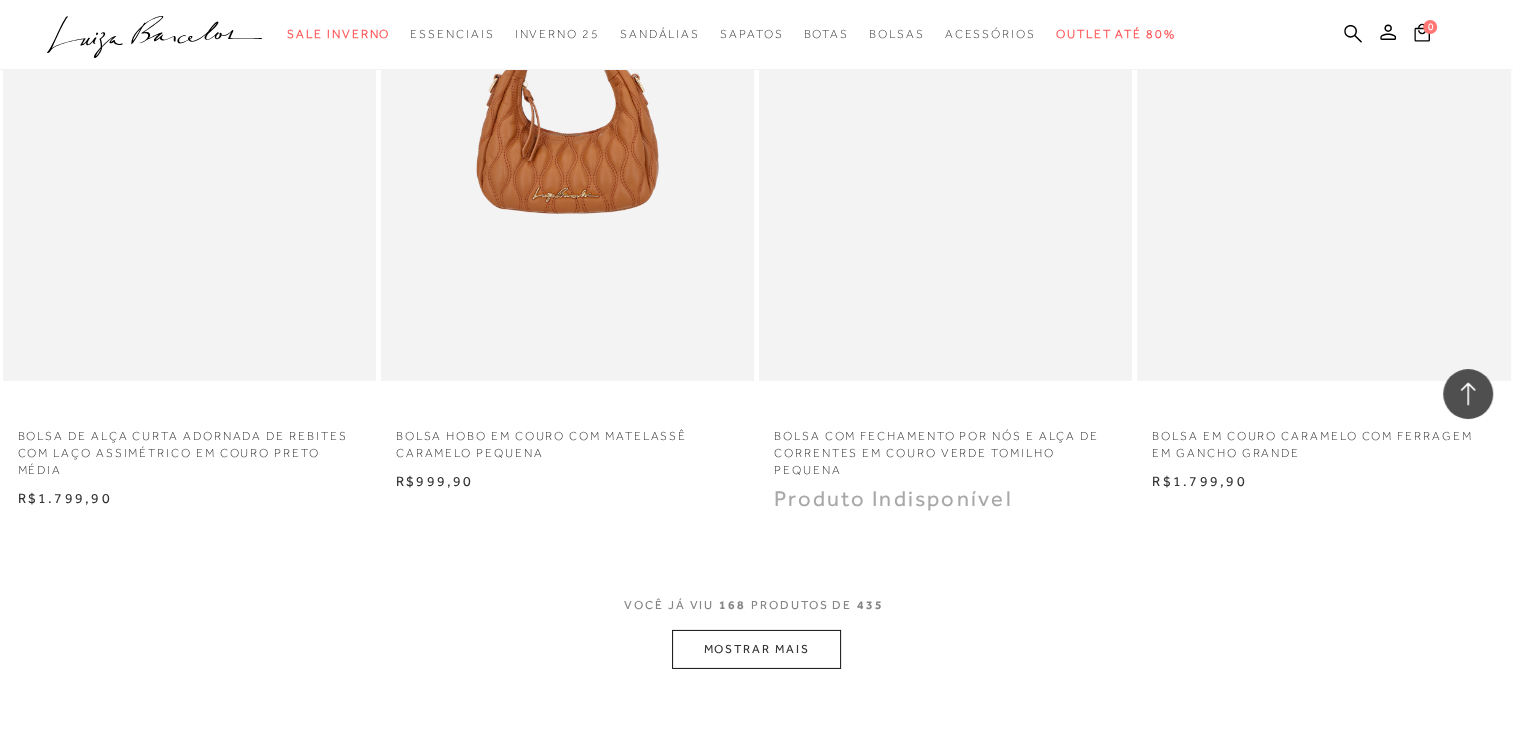 scroll, scrollTop: 29100, scrollLeft: 0, axis: vertical 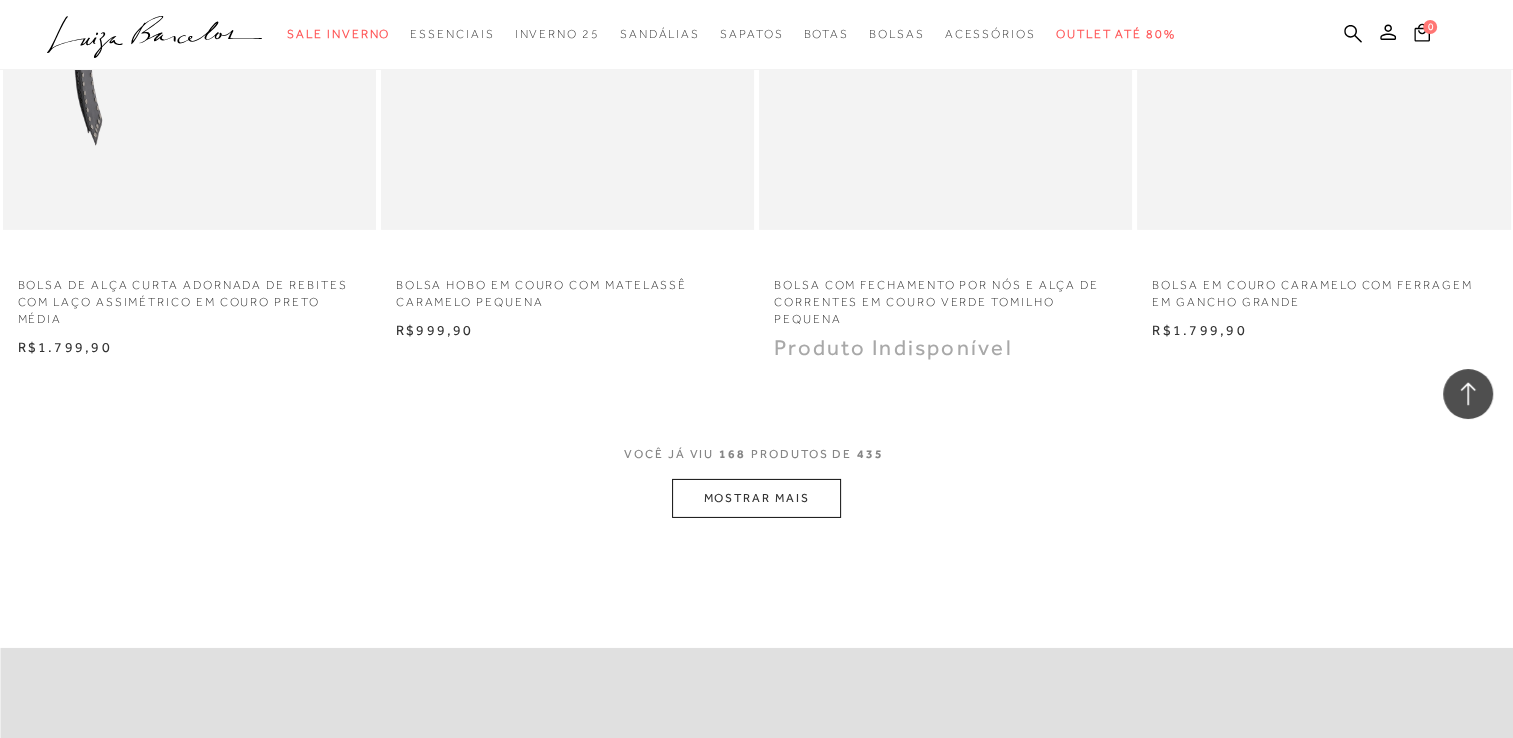 click on "MOSTRAR MAIS" at bounding box center (756, 498) 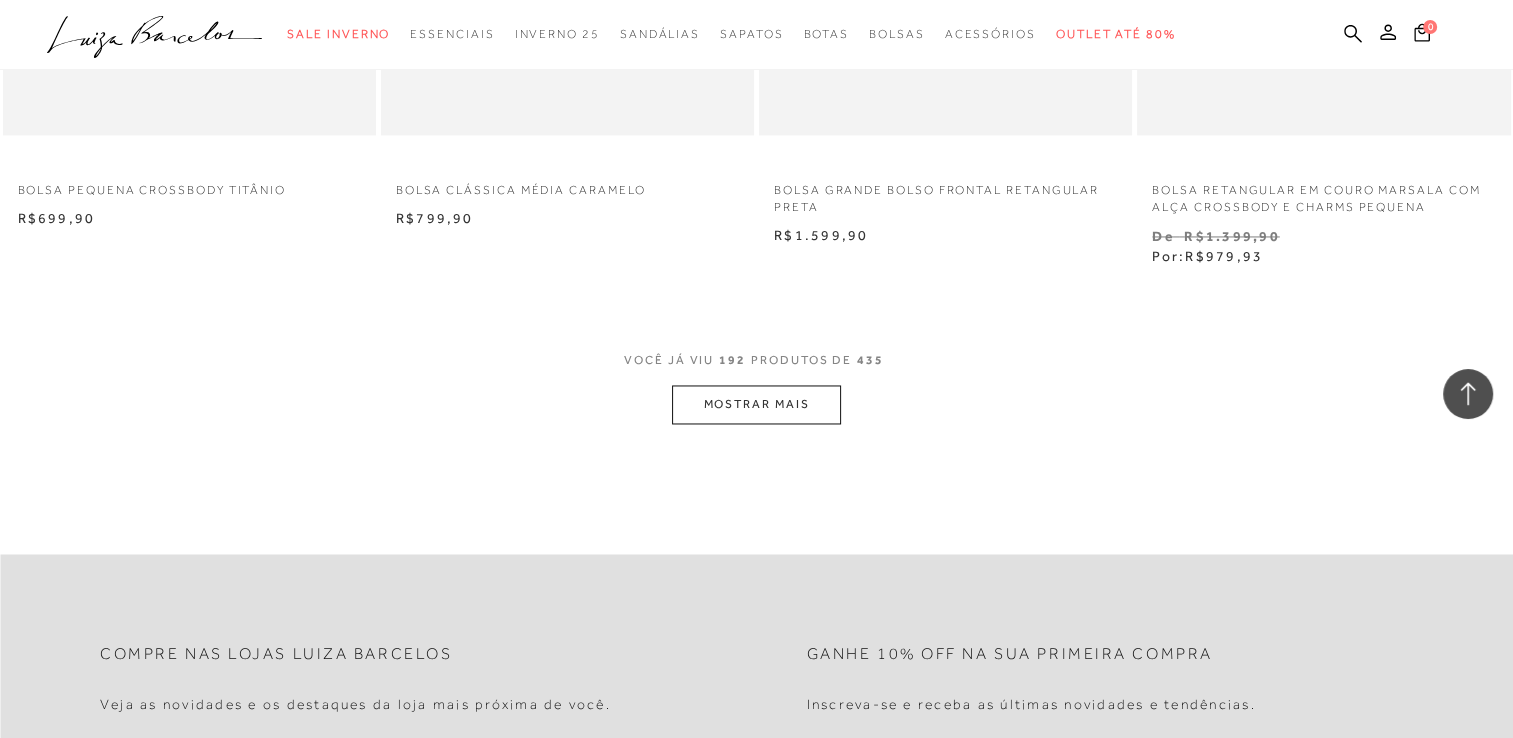 scroll, scrollTop: 33400, scrollLeft: 0, axis: vertical 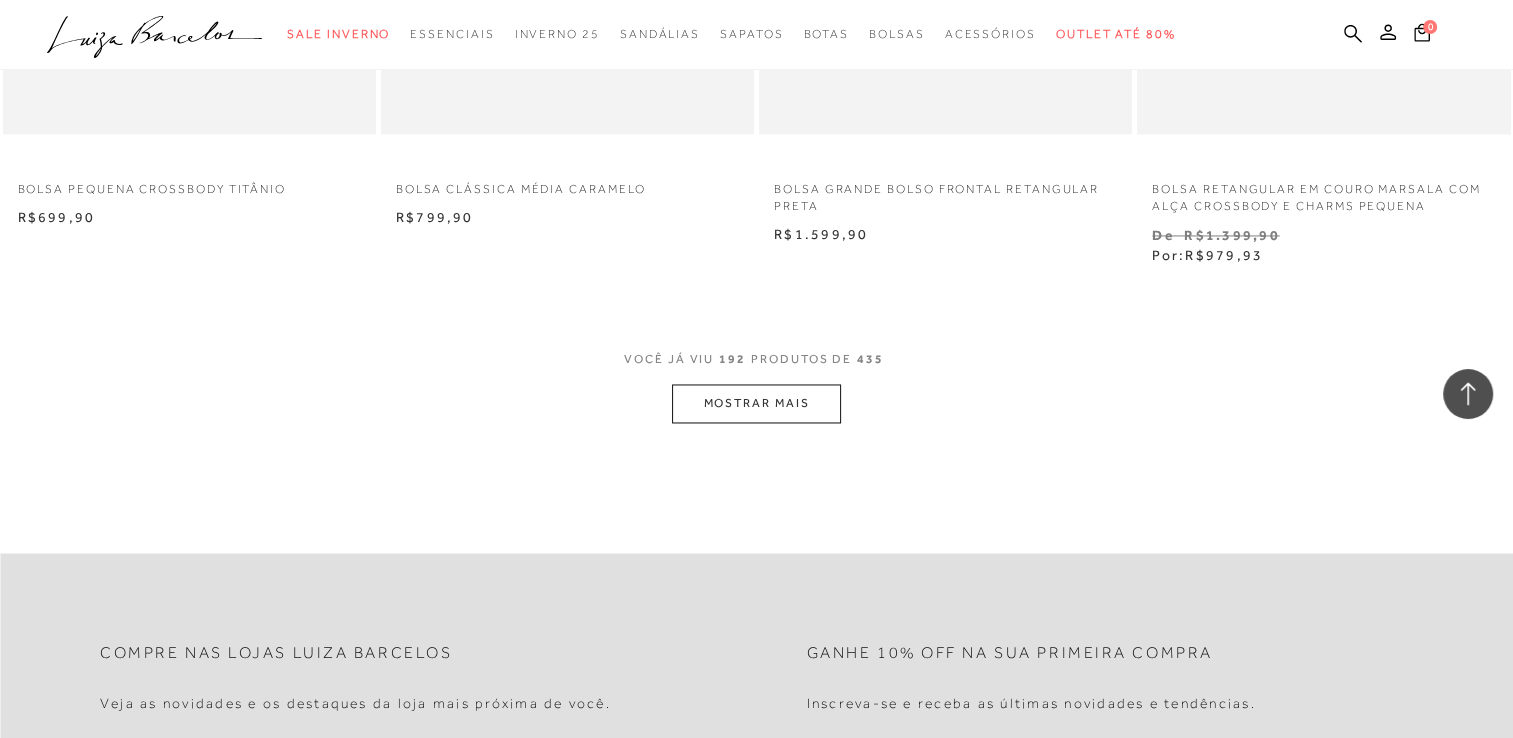 click on "MOSTRAR MAIS" at bounding box center [756, 403] 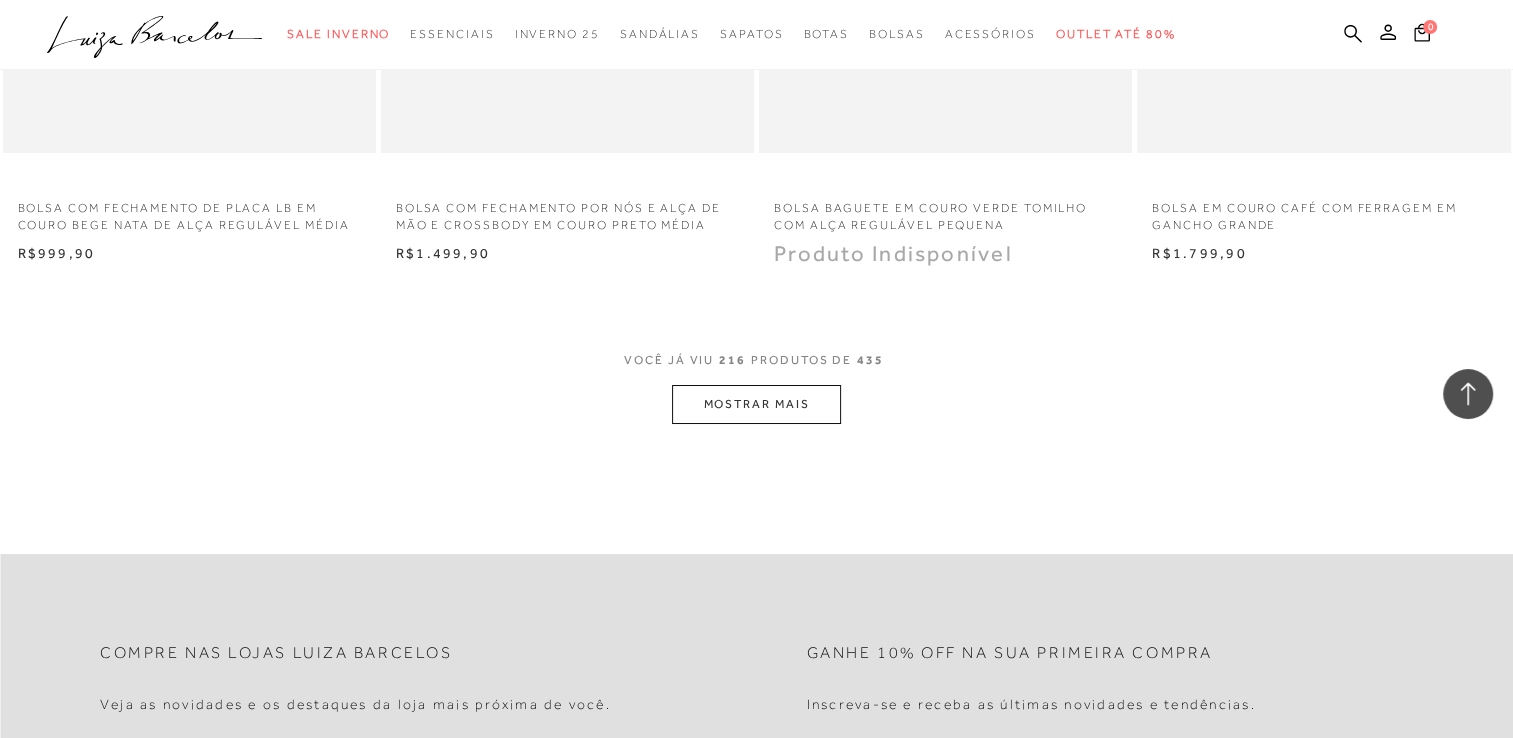 scroll, scrollTop: 37600, scrollLeft: 0, axis: vertical 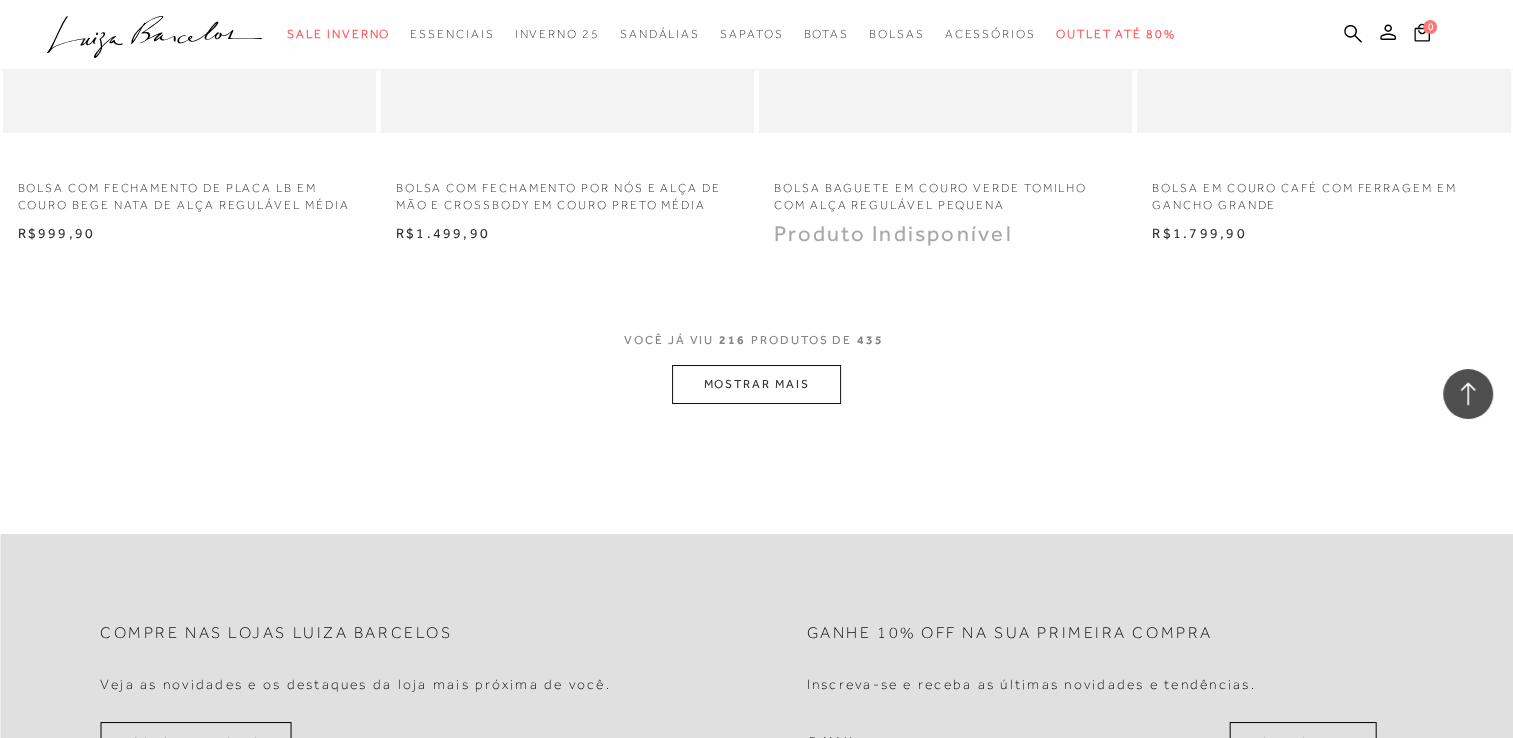 click on "MOSTRAR MAIS" at bounding box center (756, 384) 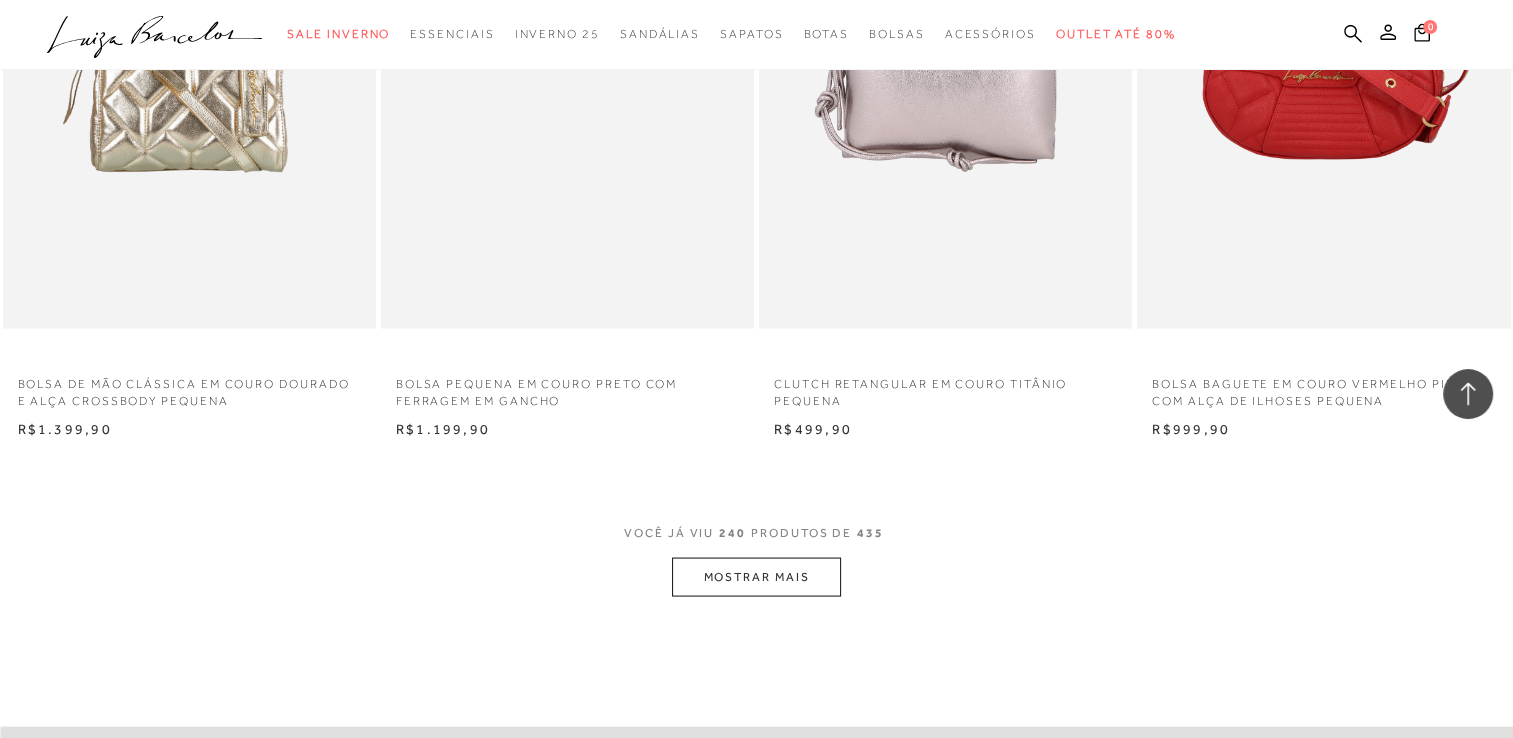 scroll, scrollTop: 41700, scrollLeft: 0, axis: vertical 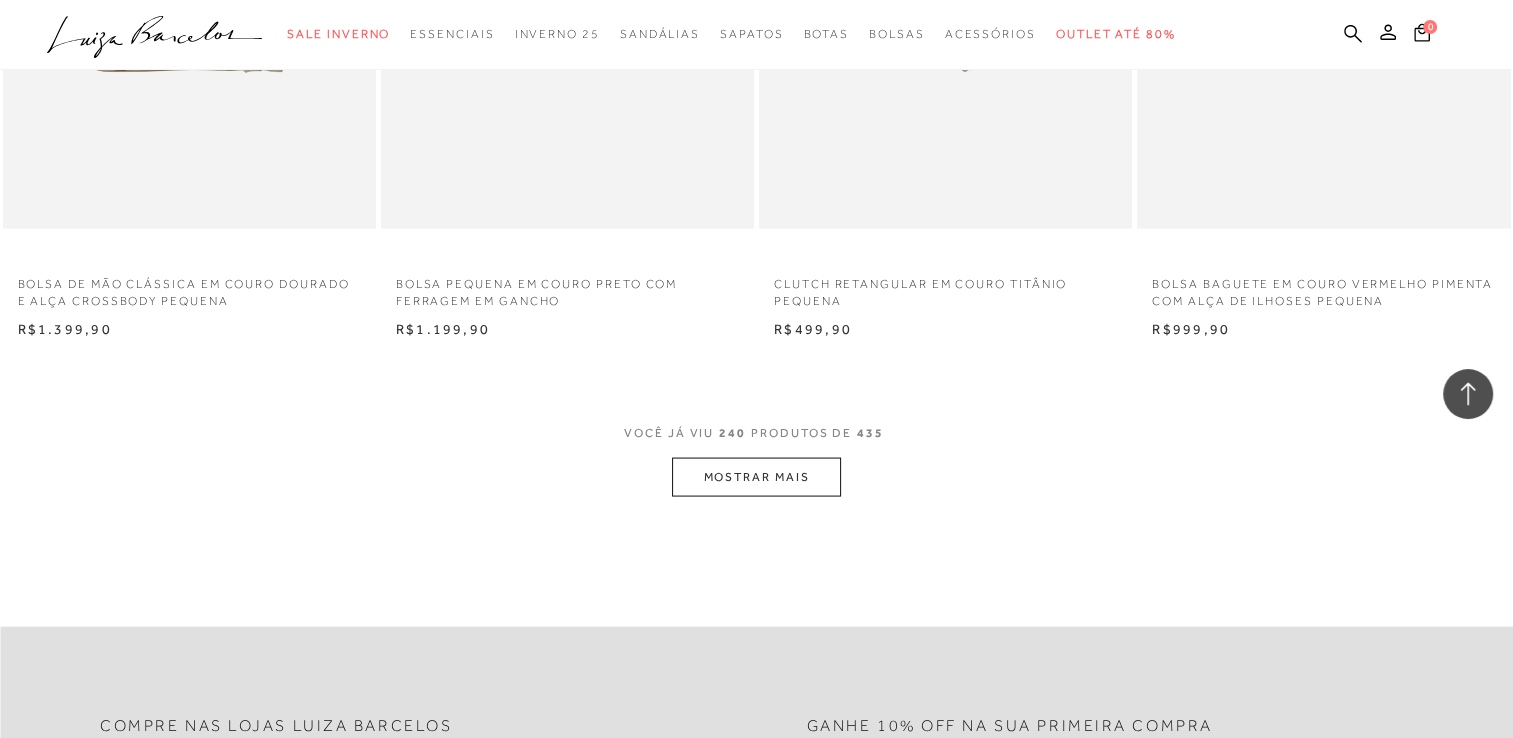 click on "MOSTRAR MAIS" at bounding box center [756, 477] 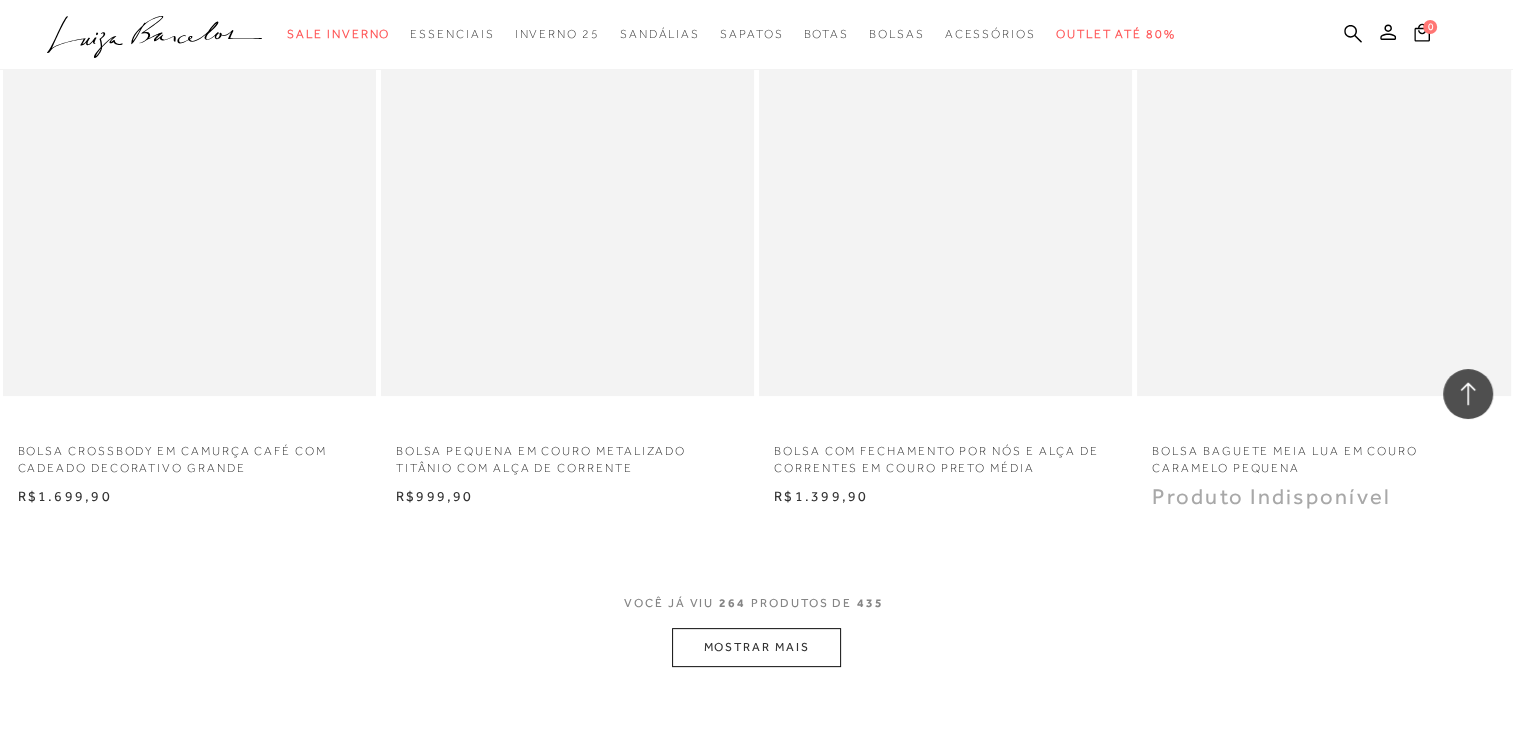scroll, scrollTop: 46000, scrollLeft: 0, axis: vertical 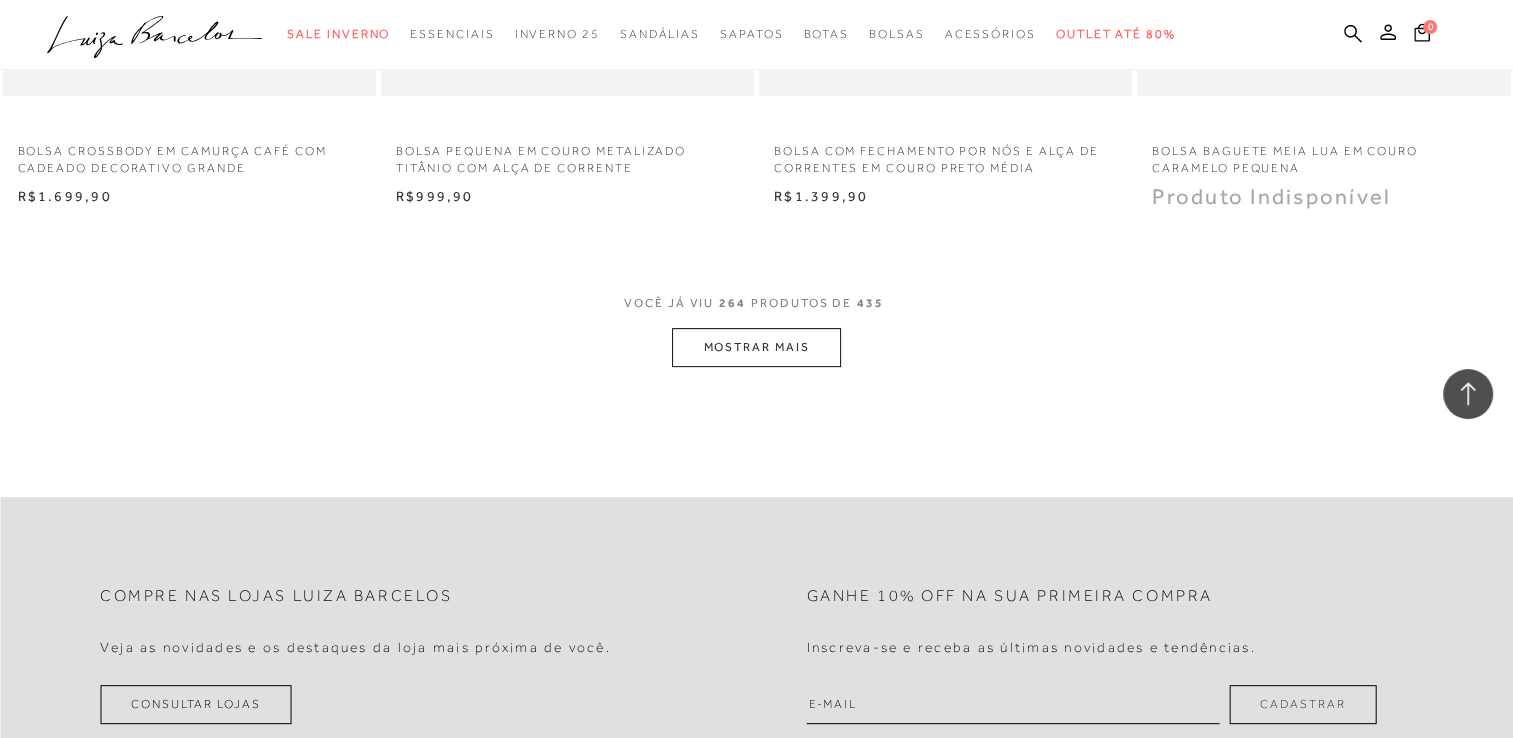 click on "MOSTRAR MAIS" at bounding box center (756, 347) 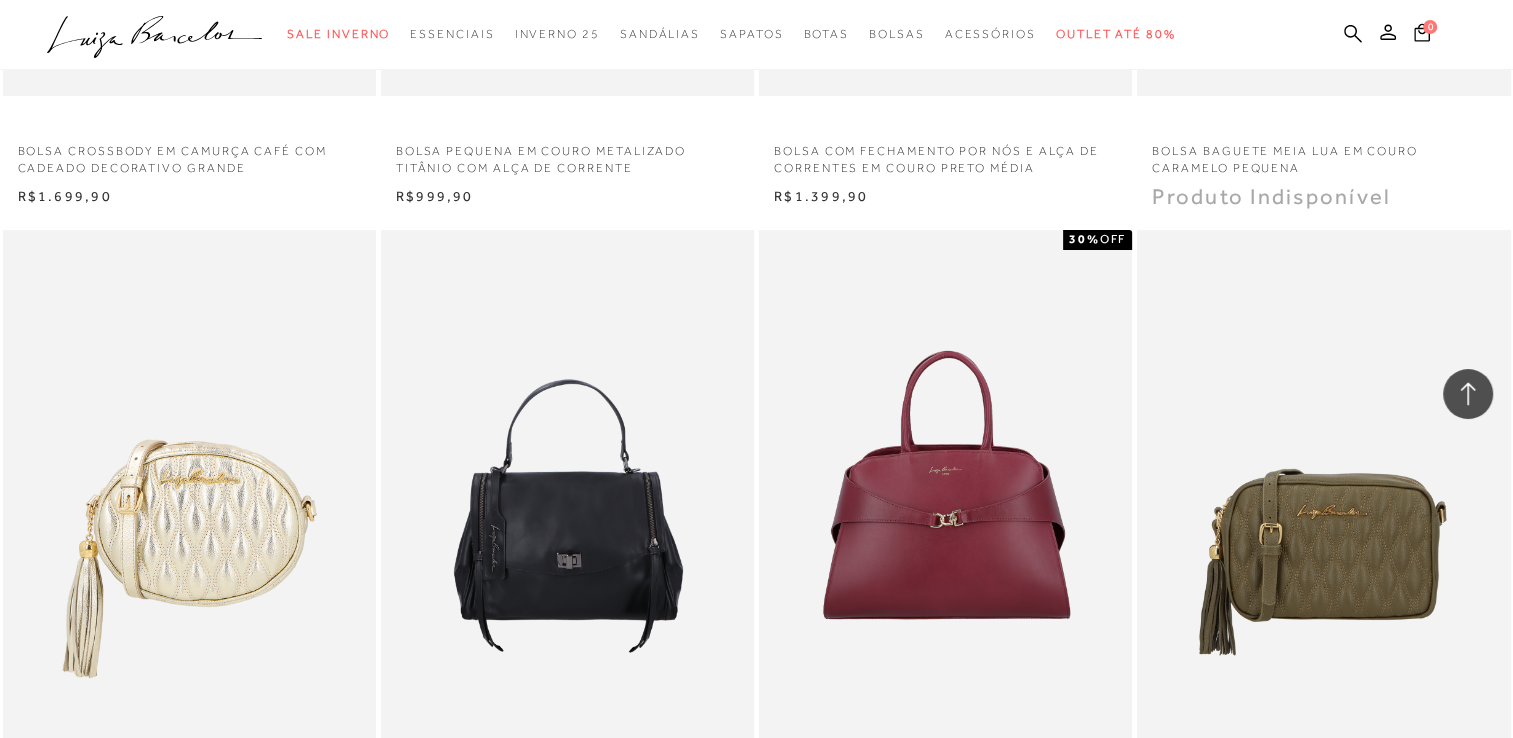 scroll, scrollTop: 47391, scrollLeft: 0, axis: vertical 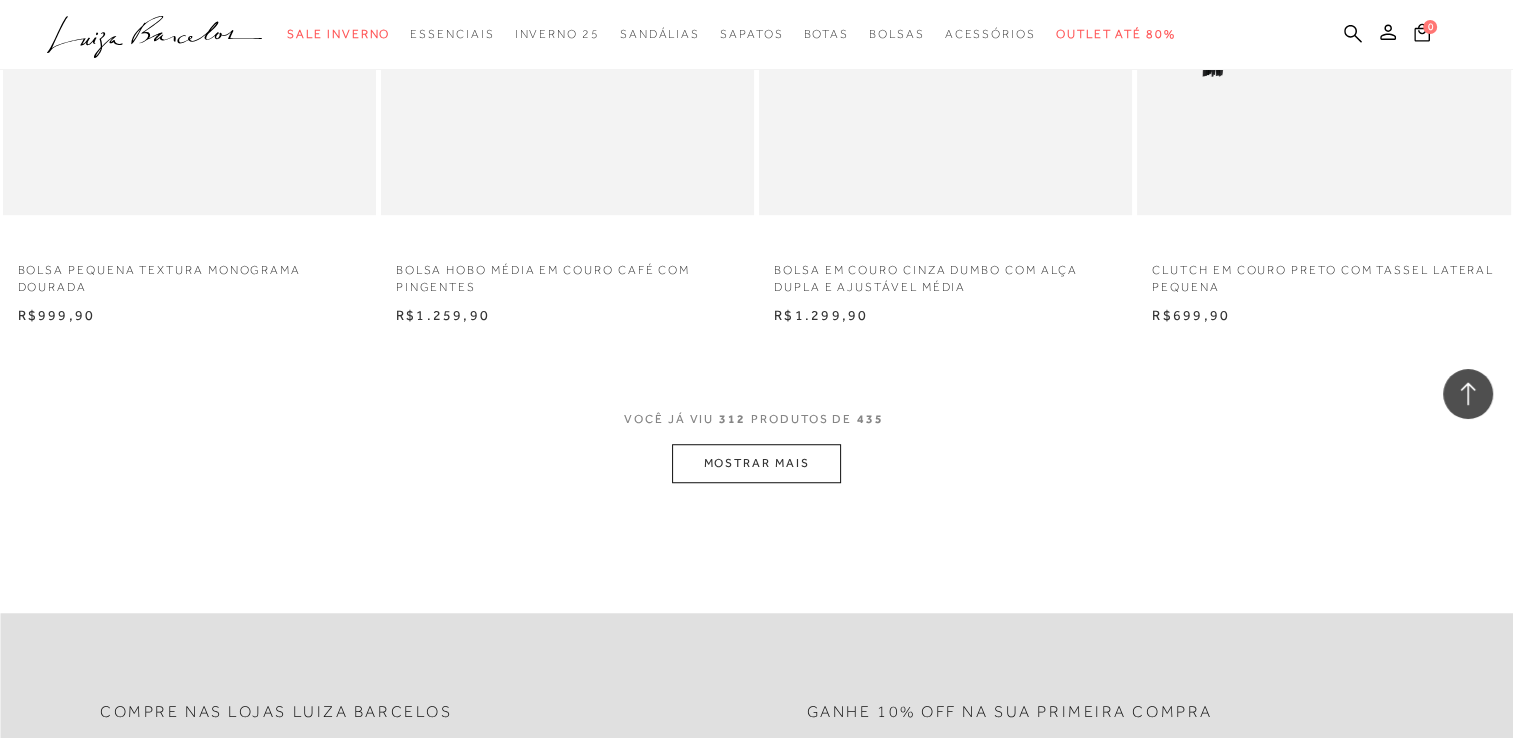 click on "MOSTRAR MAIS" at bounding box center (756, 463) 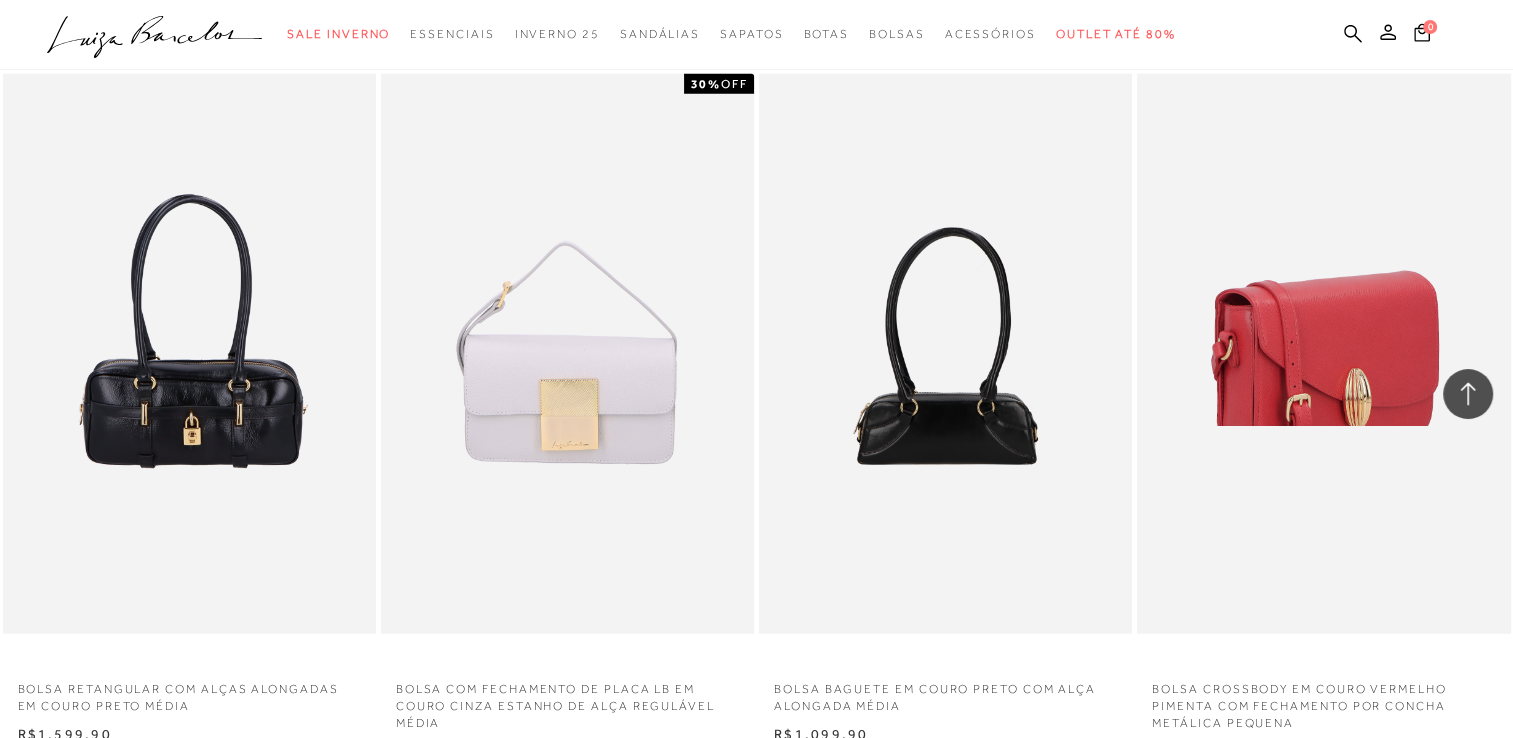 scroll, scrollTop: 58576, scrollLeft: 0, axis: vertical 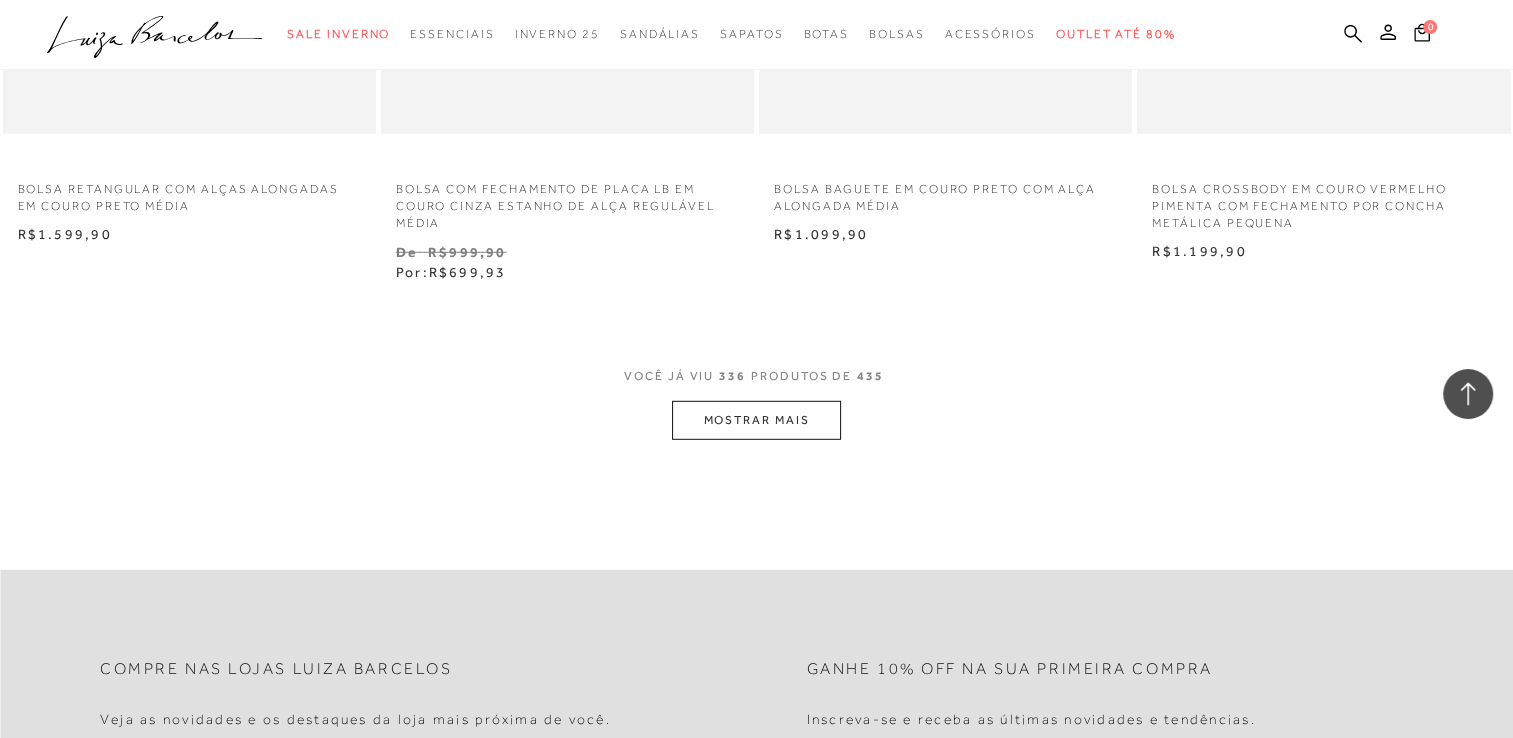 click on "MOSTRAR MAIS" at bounding box center (756, 420) 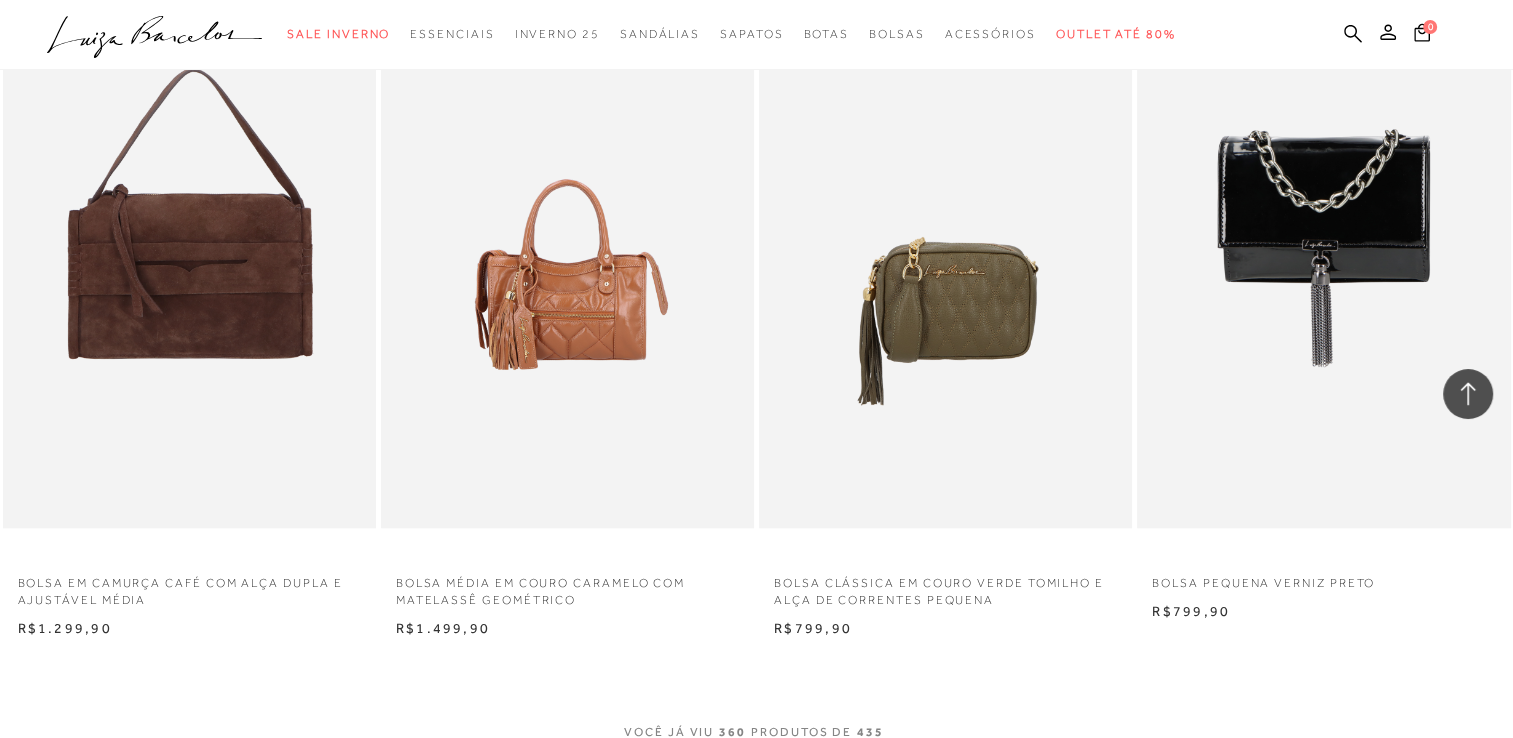scroll, scrollTop: 62576, scrollLeft: 0, axis: vertical 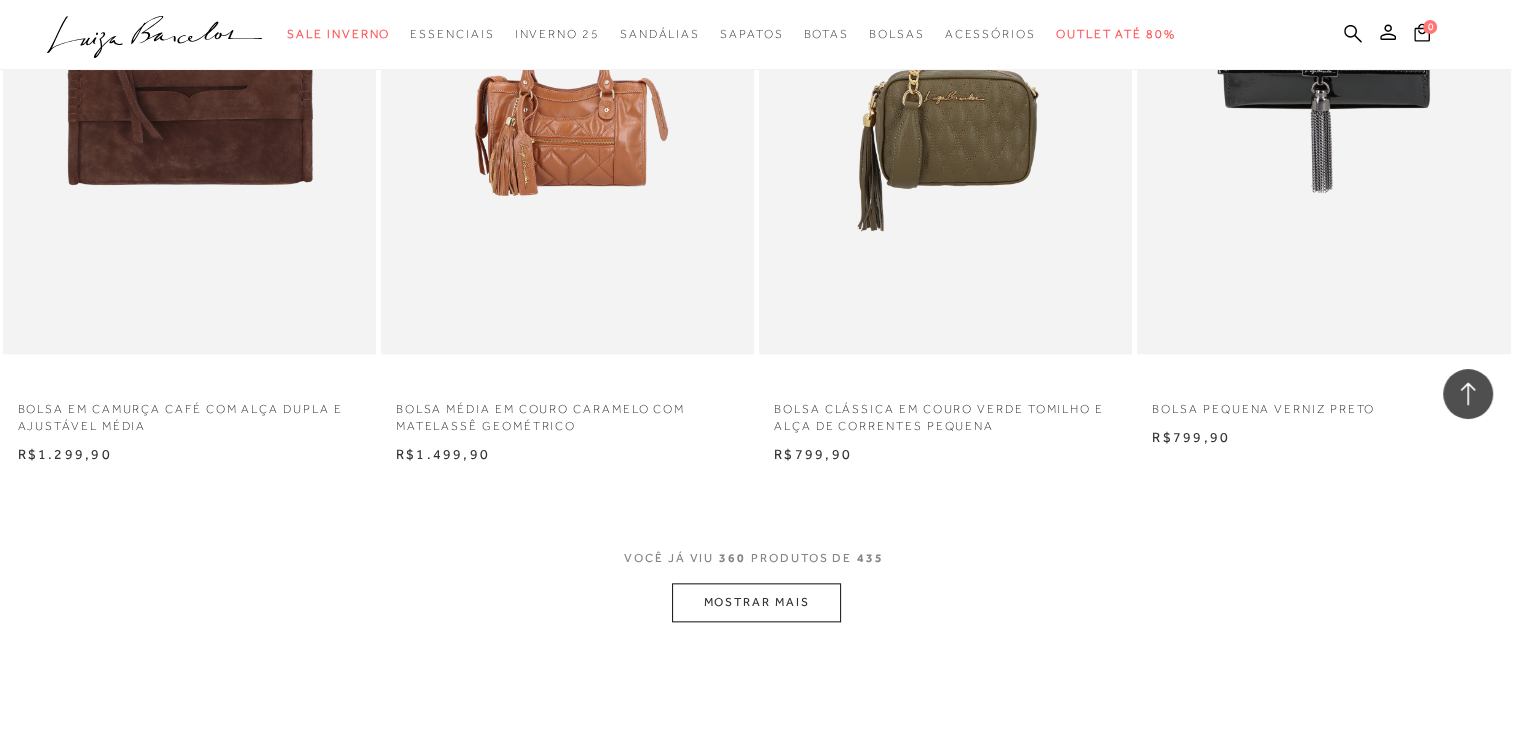 click on "MOSTRAR MAIS" at bounding box center [756, 602] 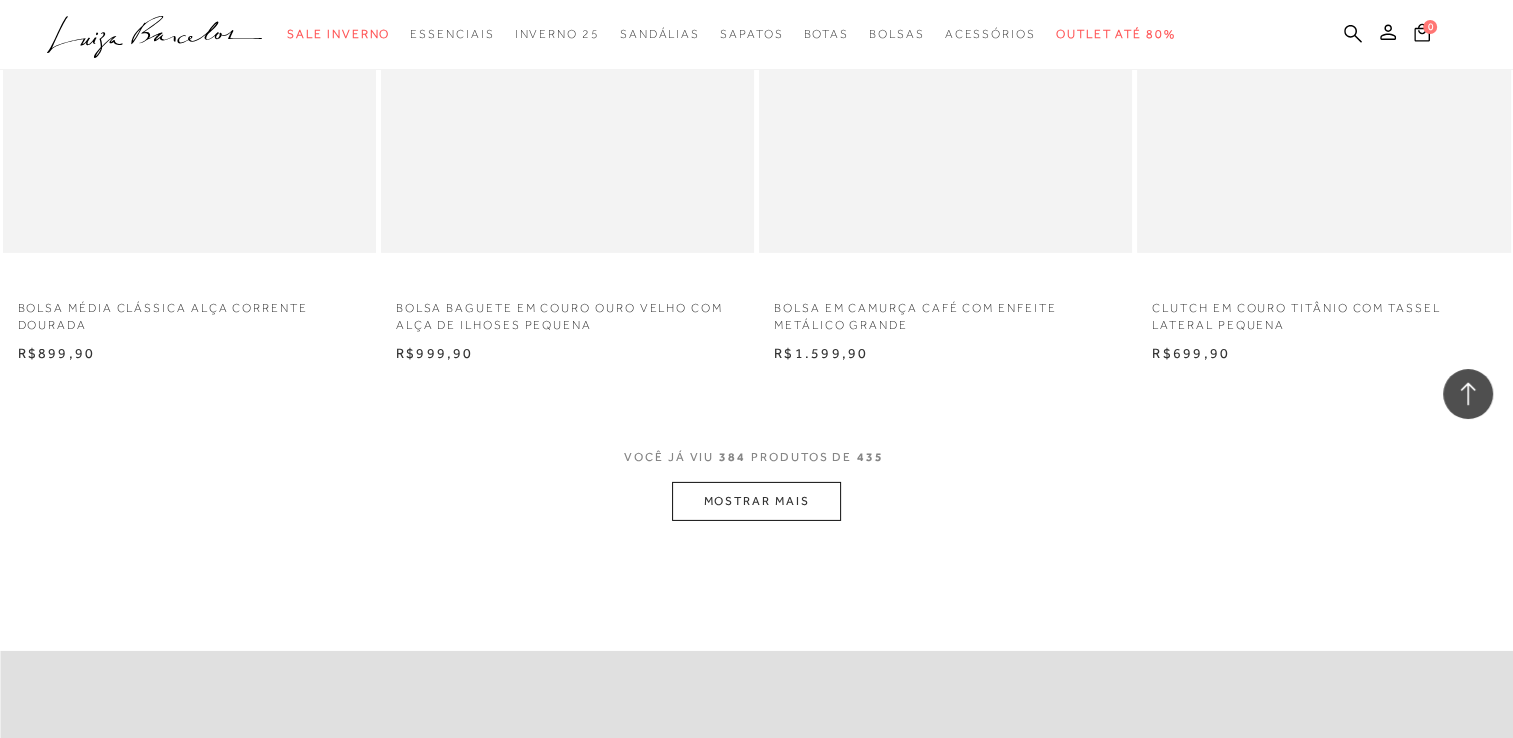 scroll, scrollTop: 66976, scrollLeft: 0, axis: vertical 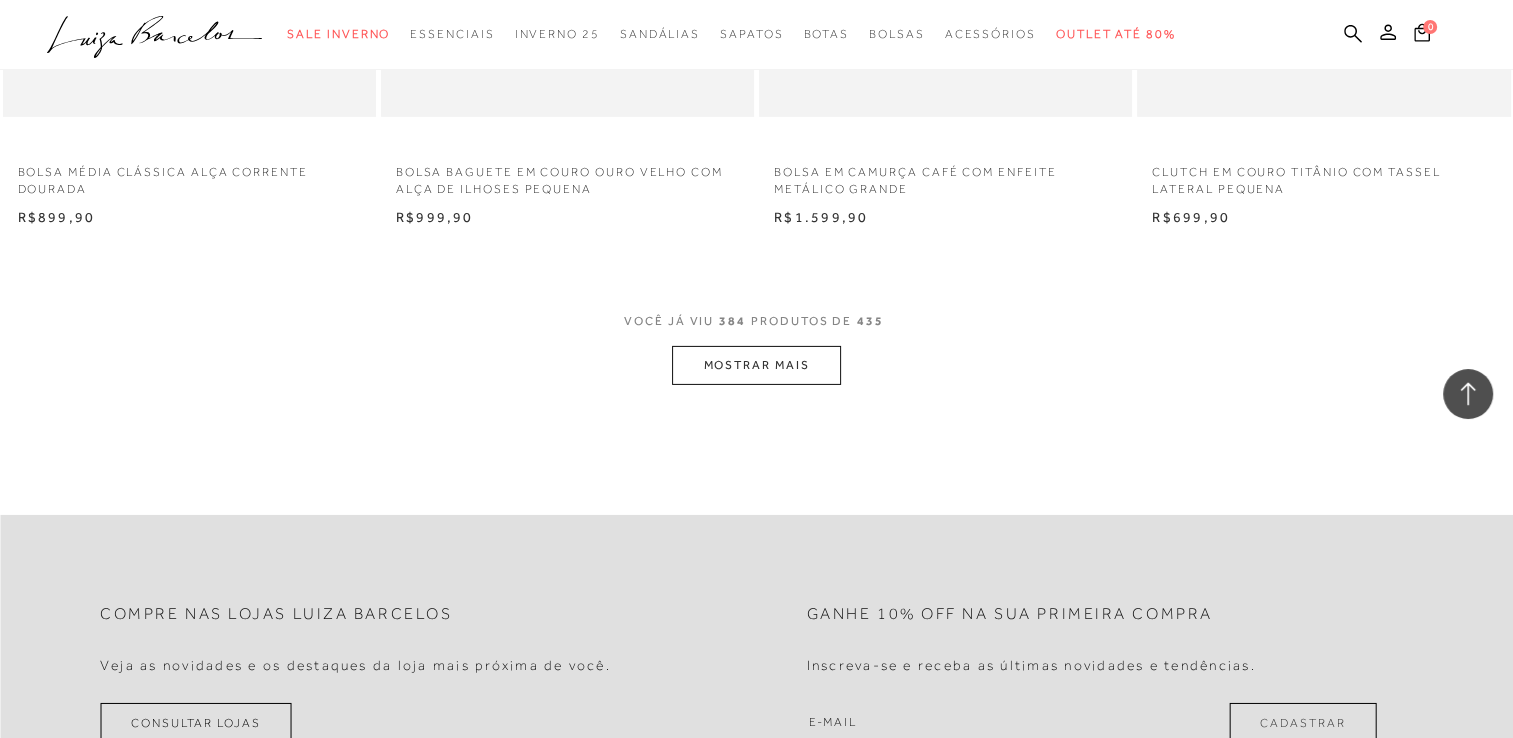 click on "MOSTRAR MAIS" at bounding box center (756, 365) 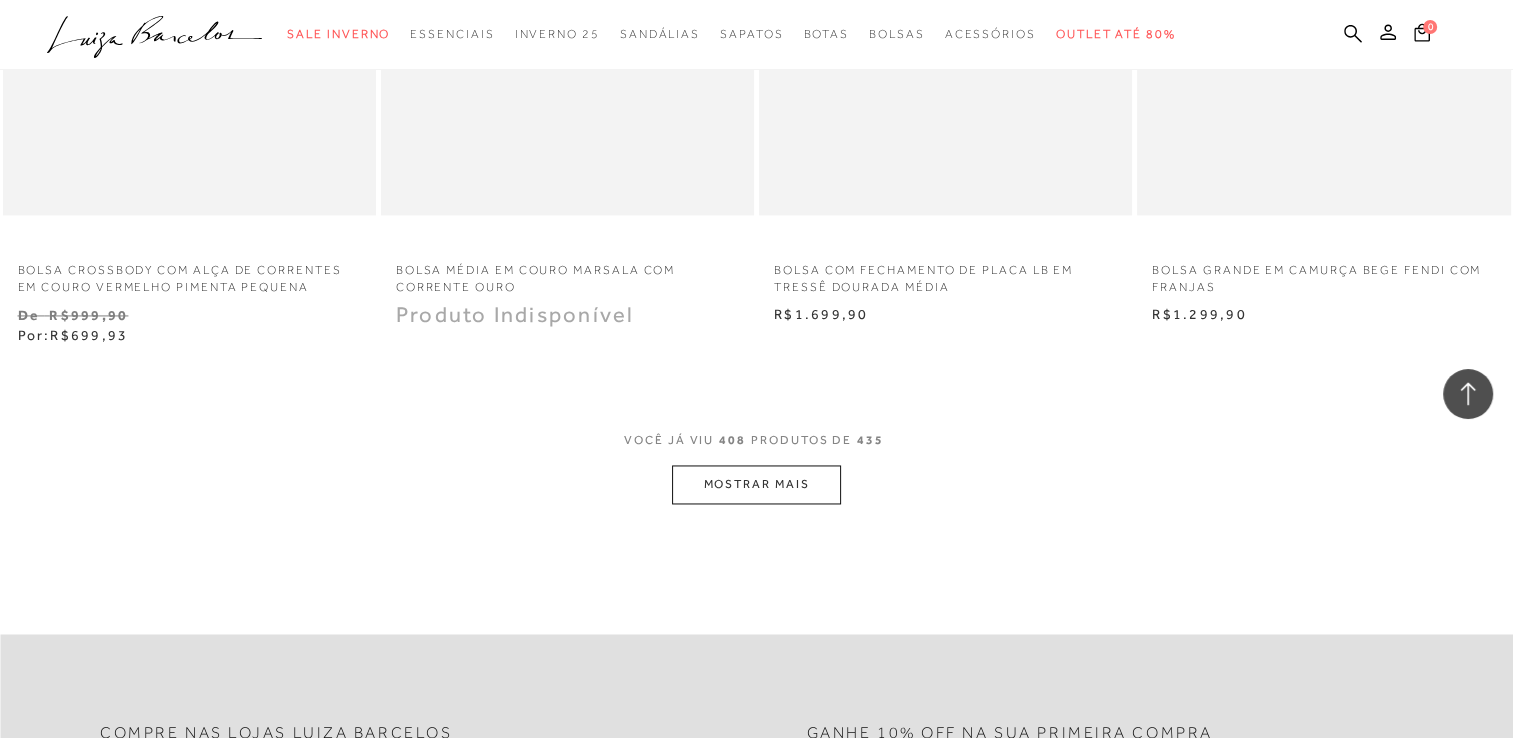 scroll, scrollTop: 71076, scrollLeft: 0, axis: vertical 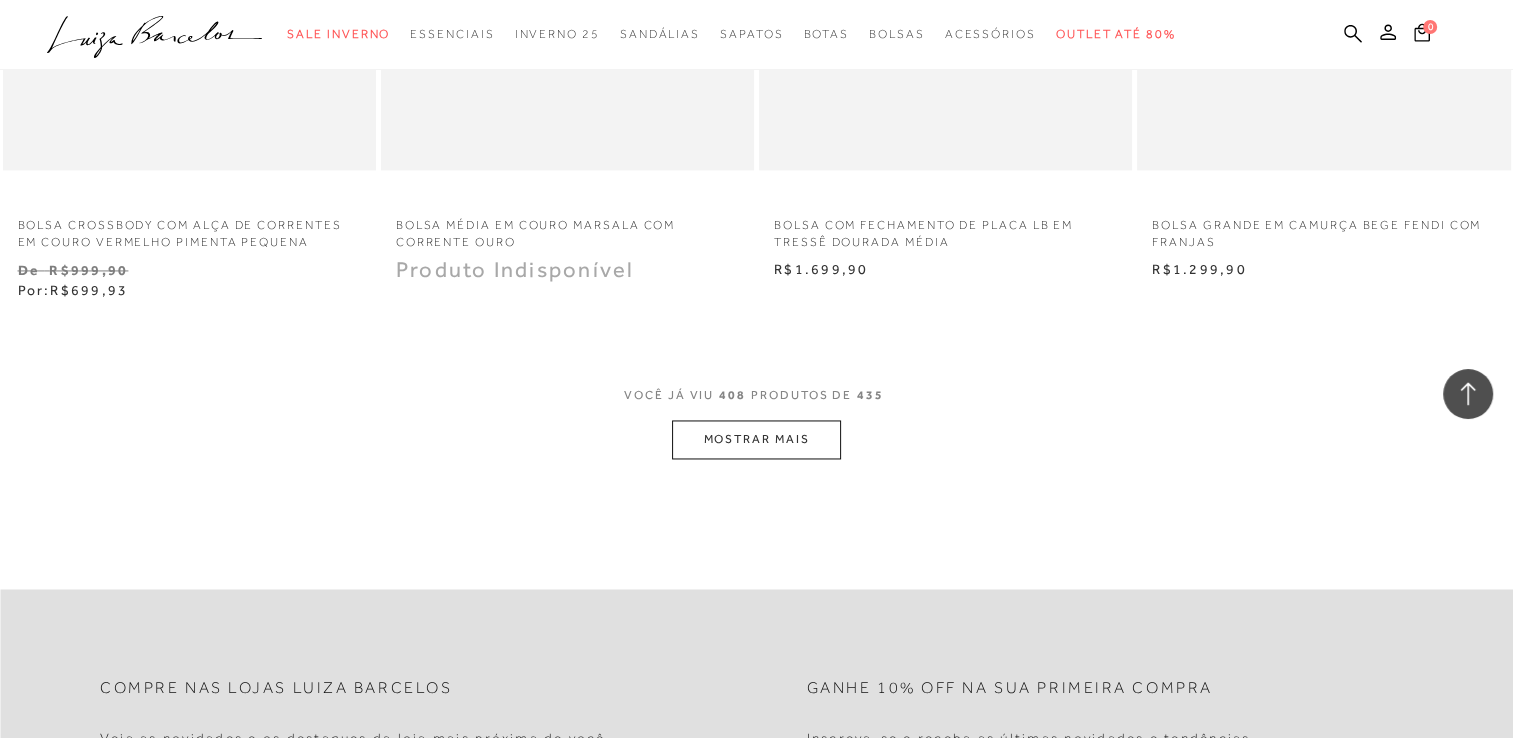 click on "MOSTRAR MAIS" at bounding box center (756, 439) 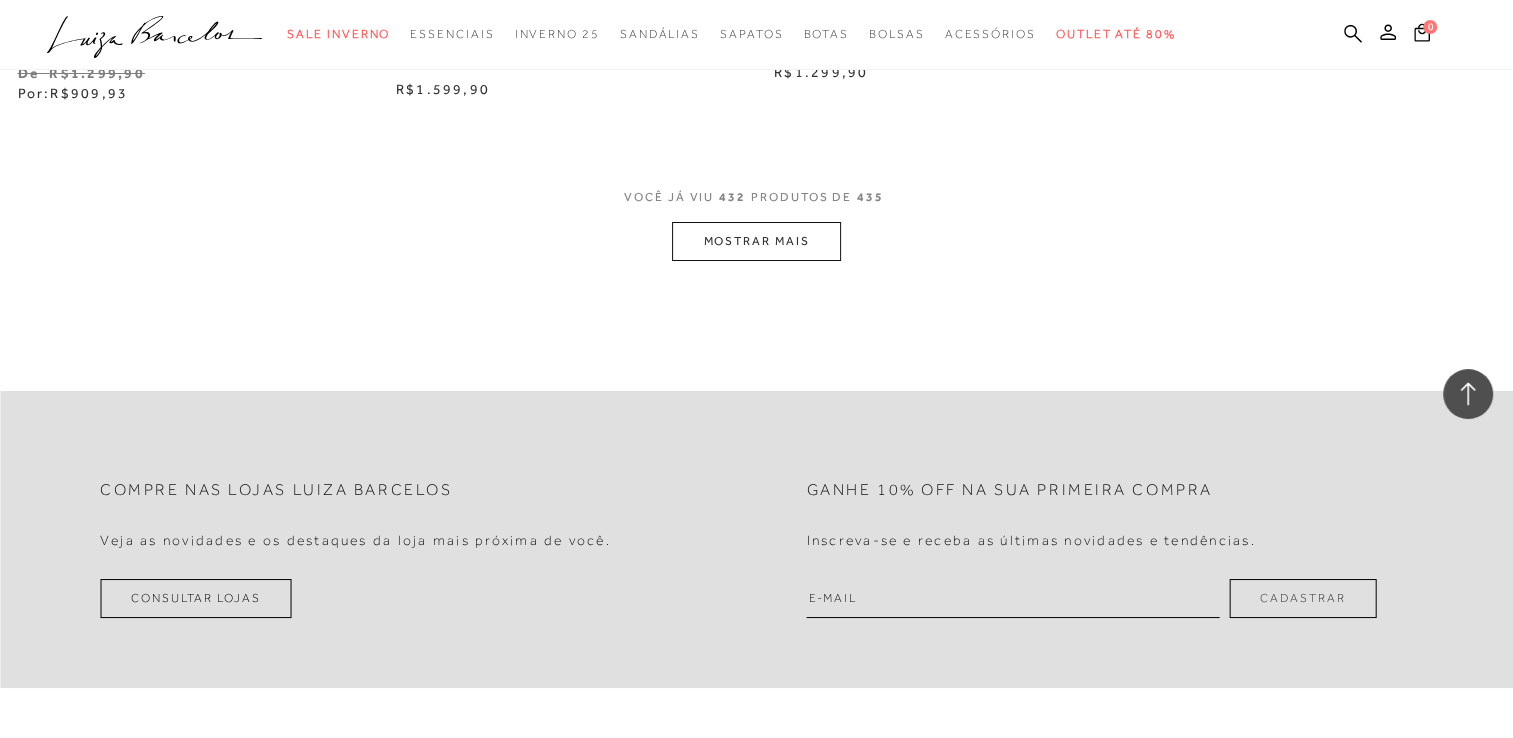 scroll, scrollTop: 75498, scrollLeft: 0, axis: vertical 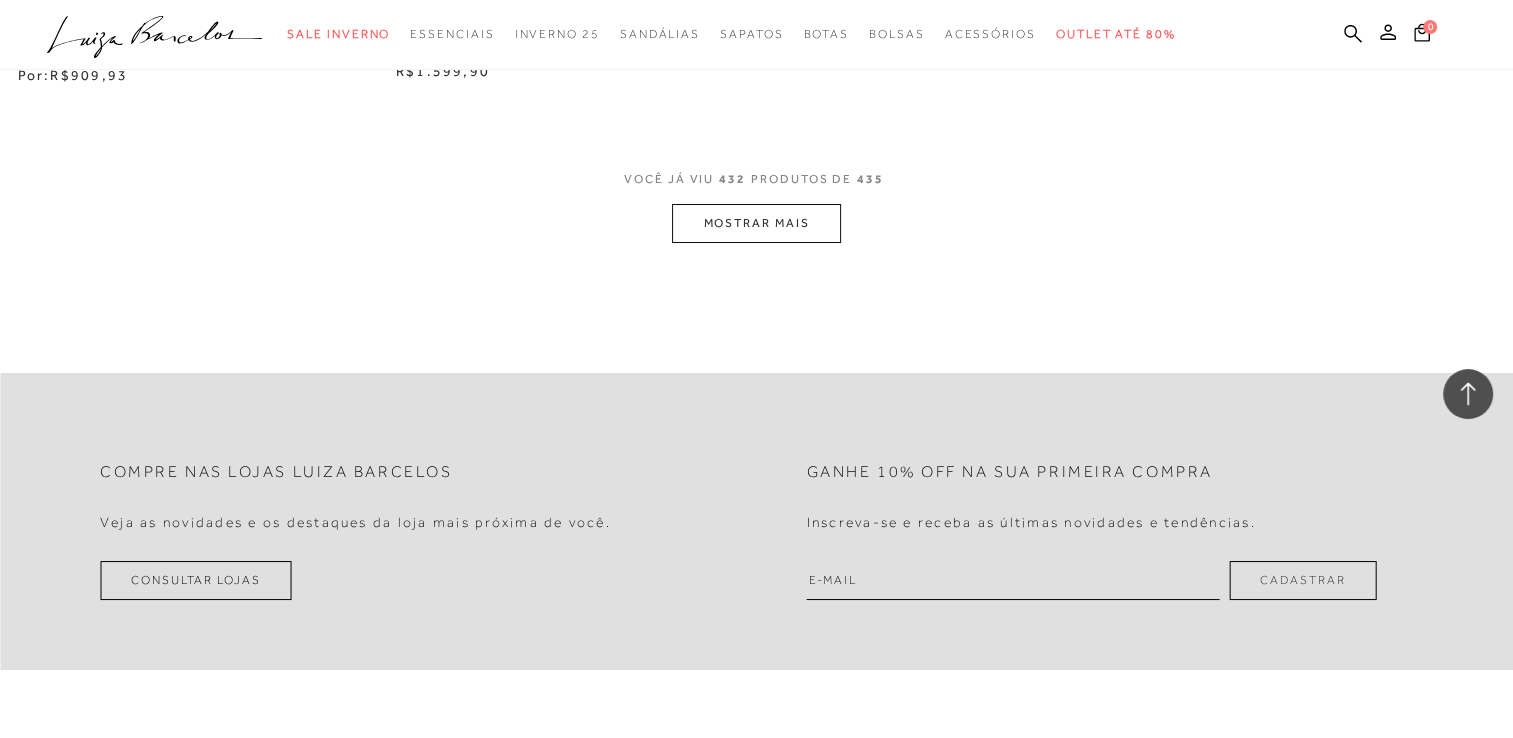 click on "MOSTRAR MAIS" at bounding box center (756, 223) 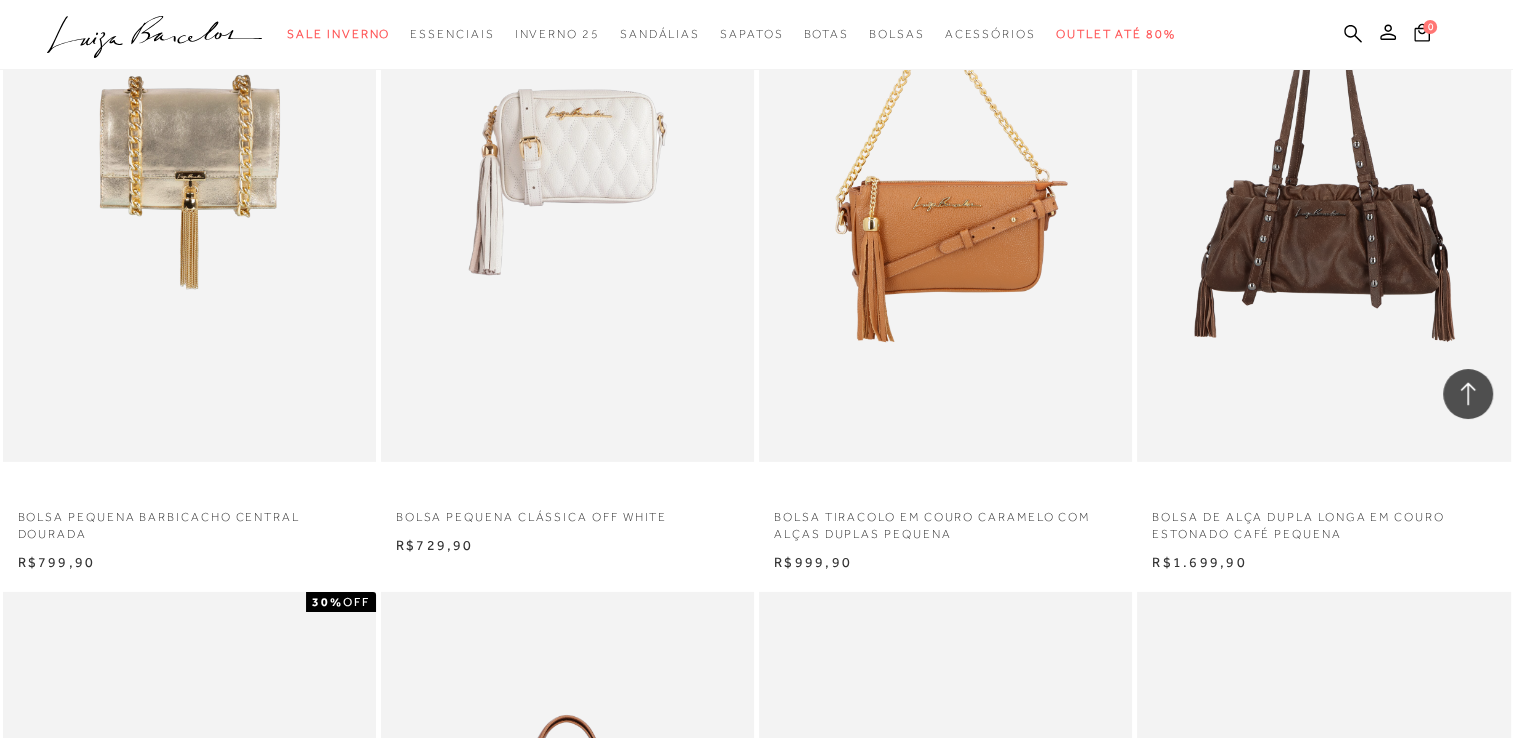 scroll, scrollTop: 74298, scrollLeft: 0, axis: vertical 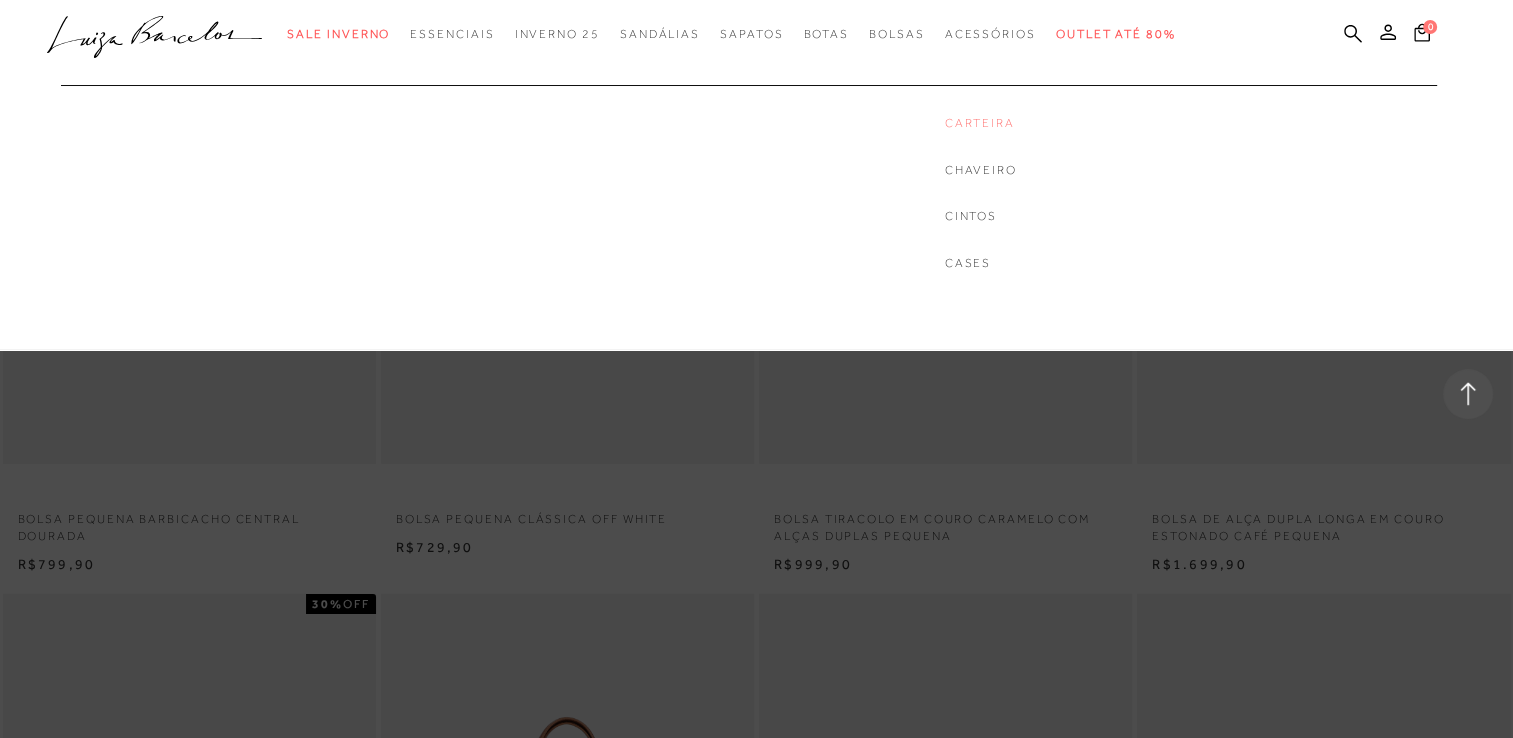 click on "Carteira" at bounding box center [981, 123] 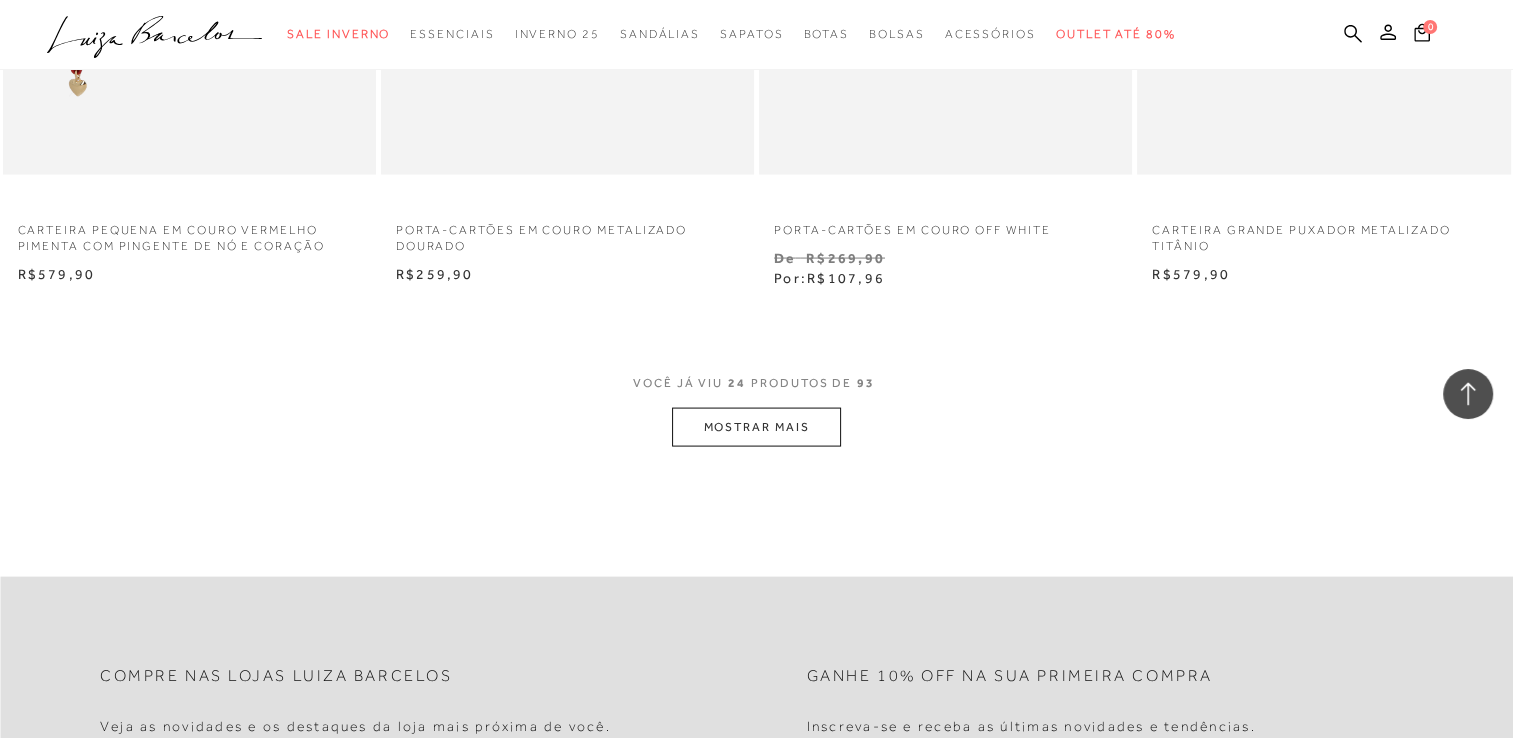 scroll, scrollTop: 4100, scrollLeft: 0, axis: vertical 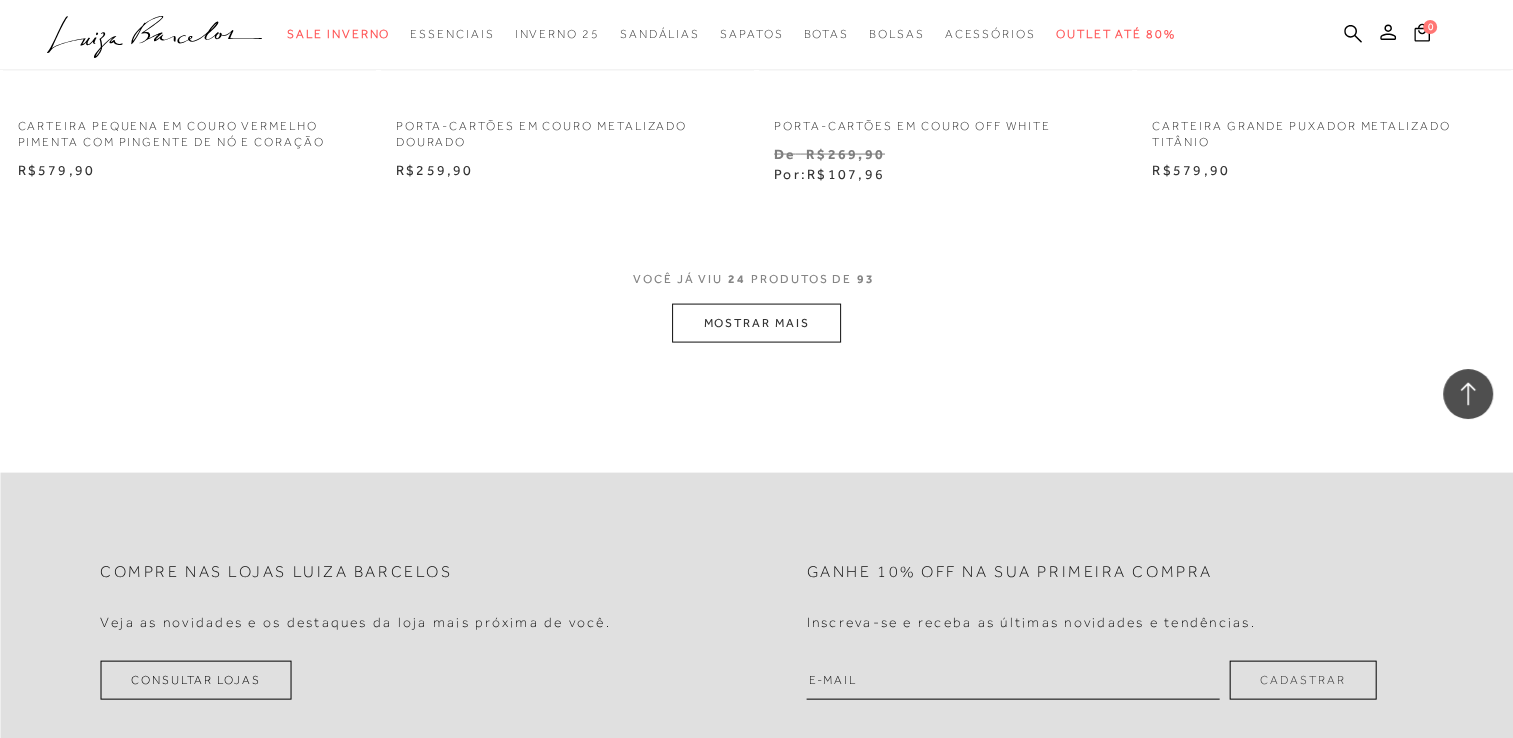 click on "MOSTRAR MAIS" at bounding box center [756, 323] 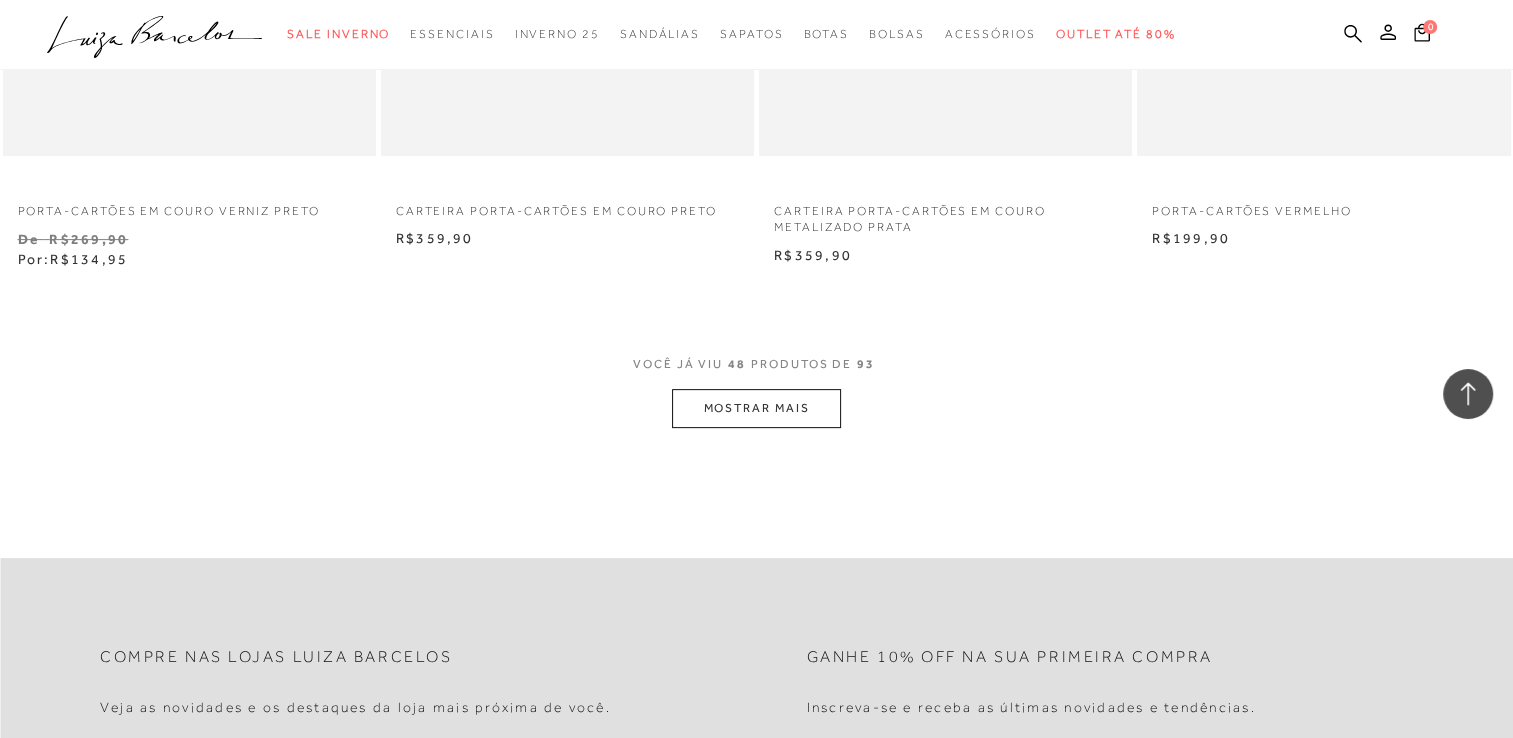 scroll, scrollTop: 8200, scrollLeft: 0, axis: vertical 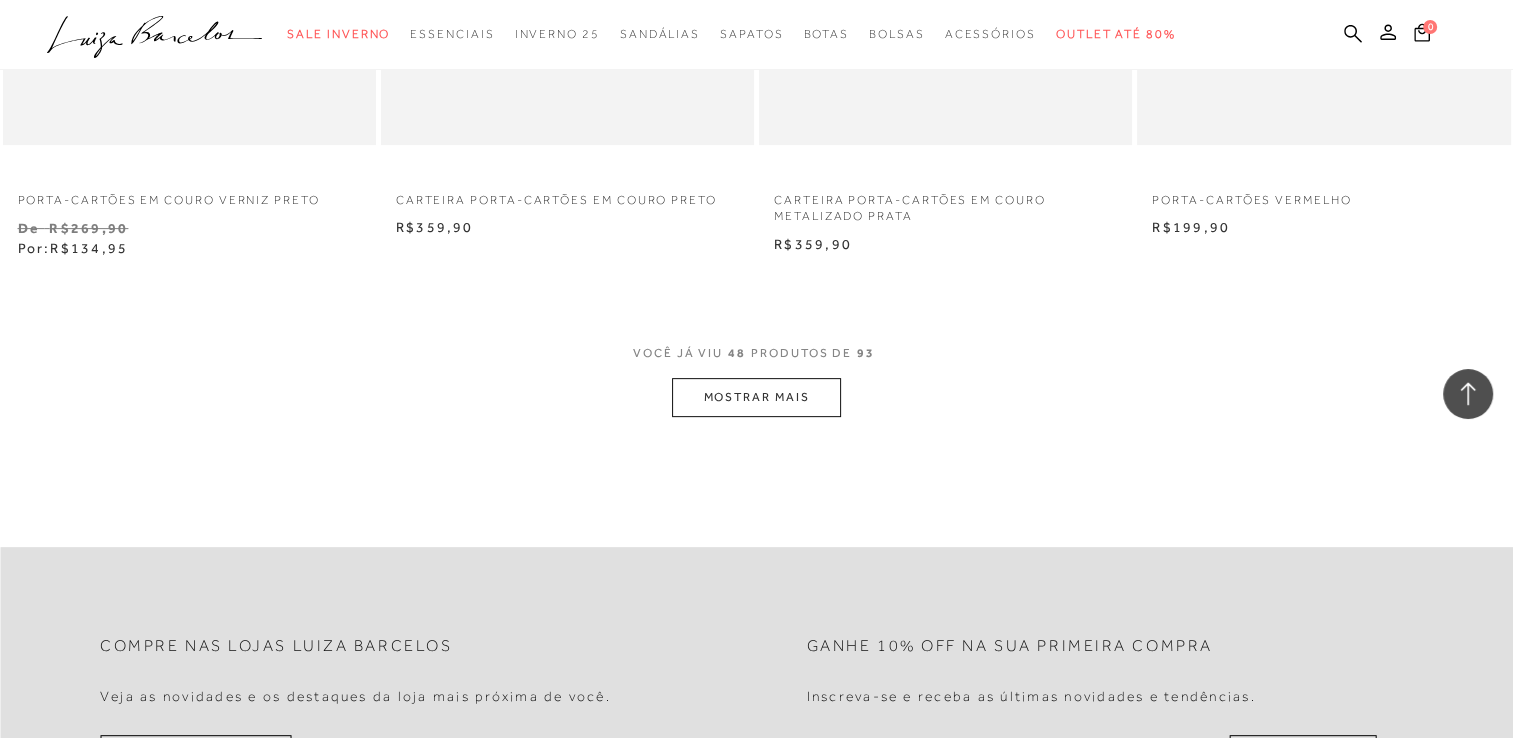 click on "MOSTRAR MAIS" at bounding box center [756, 397] 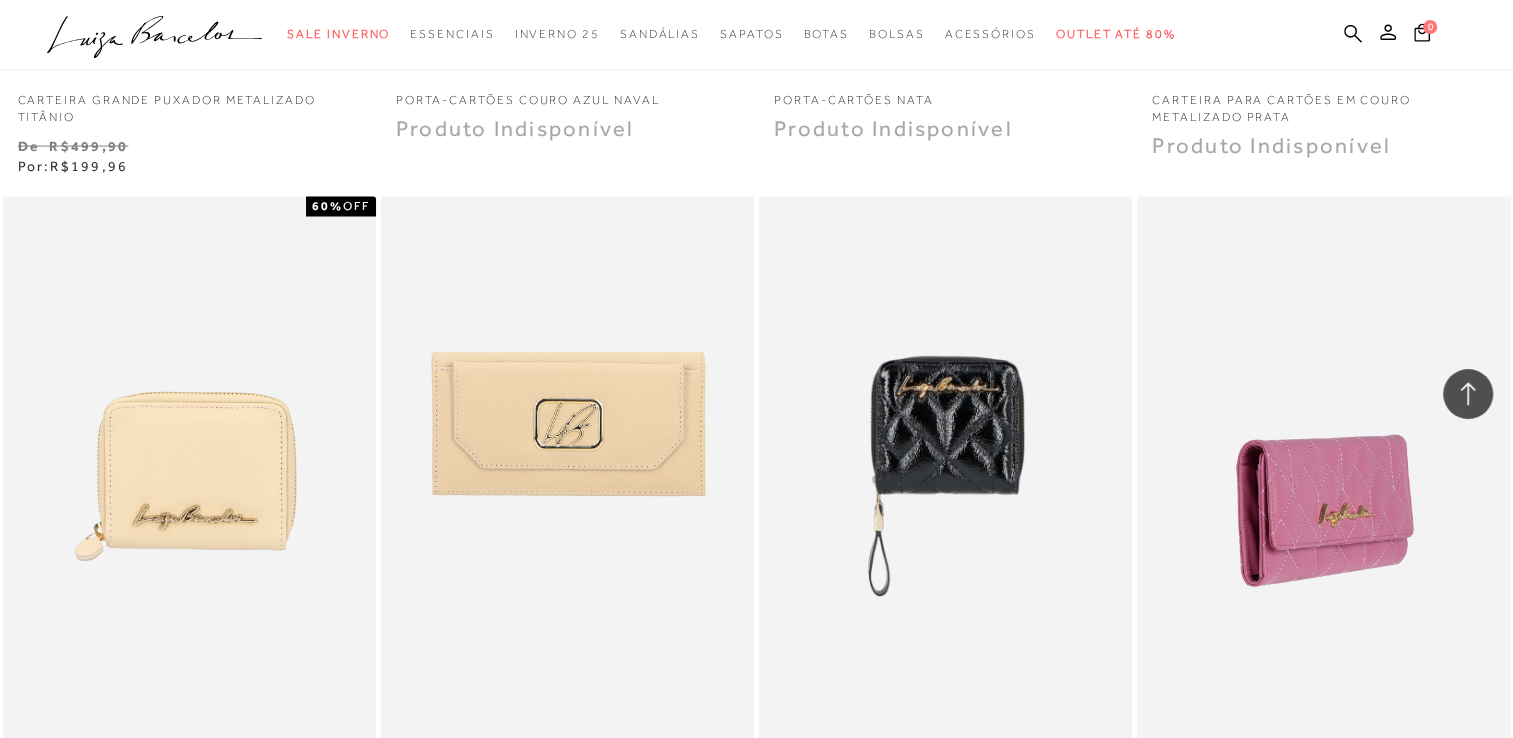 scroll, scrollTop: 12100, scrollLeft: 0, axis: vertical 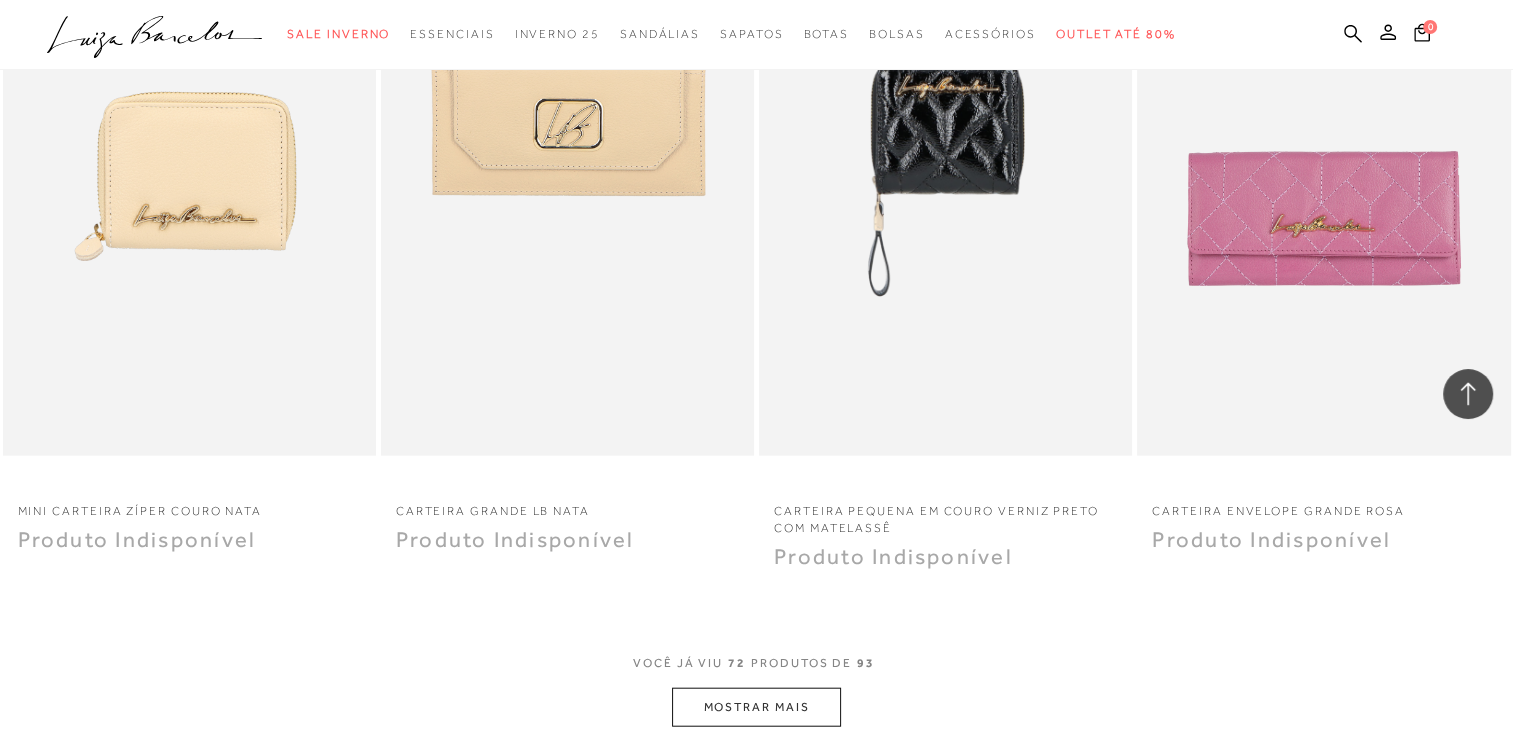 click on "MOSTRAR MAIS" at bounding box center [756, 707] 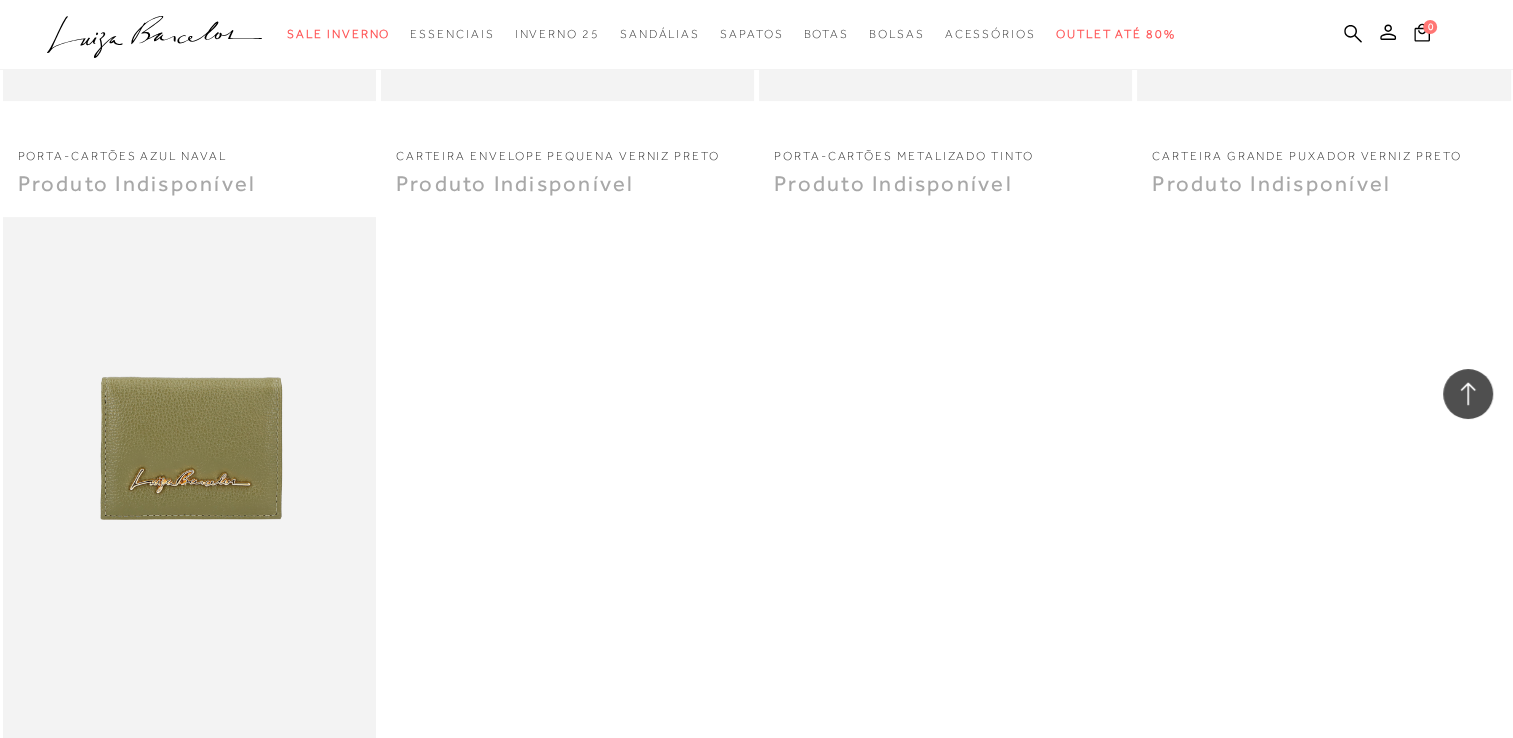 scroll, scrollTop: 15700, scrollLeft: 0, axis: vertical 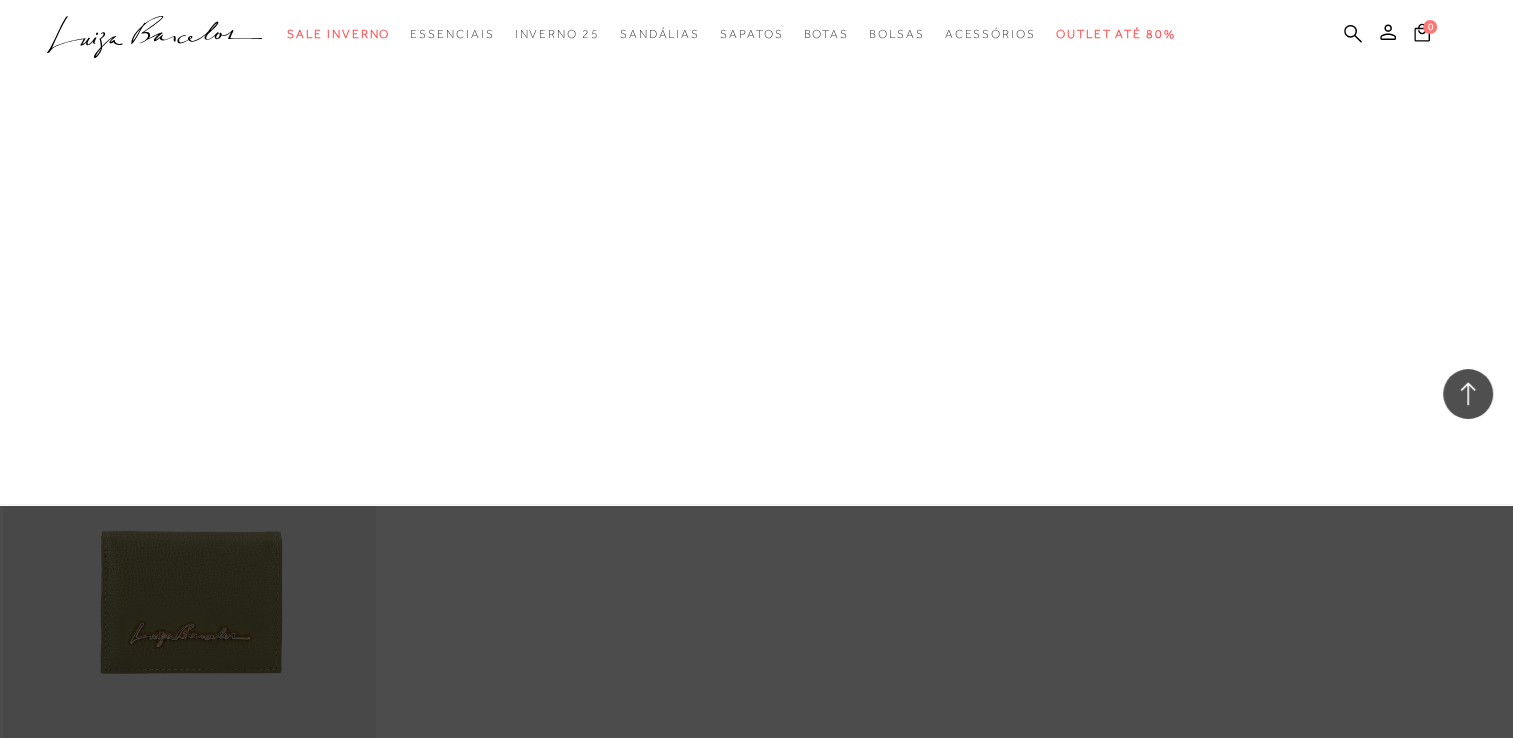 click on "Tratorada" at bounding box center (0, 0) 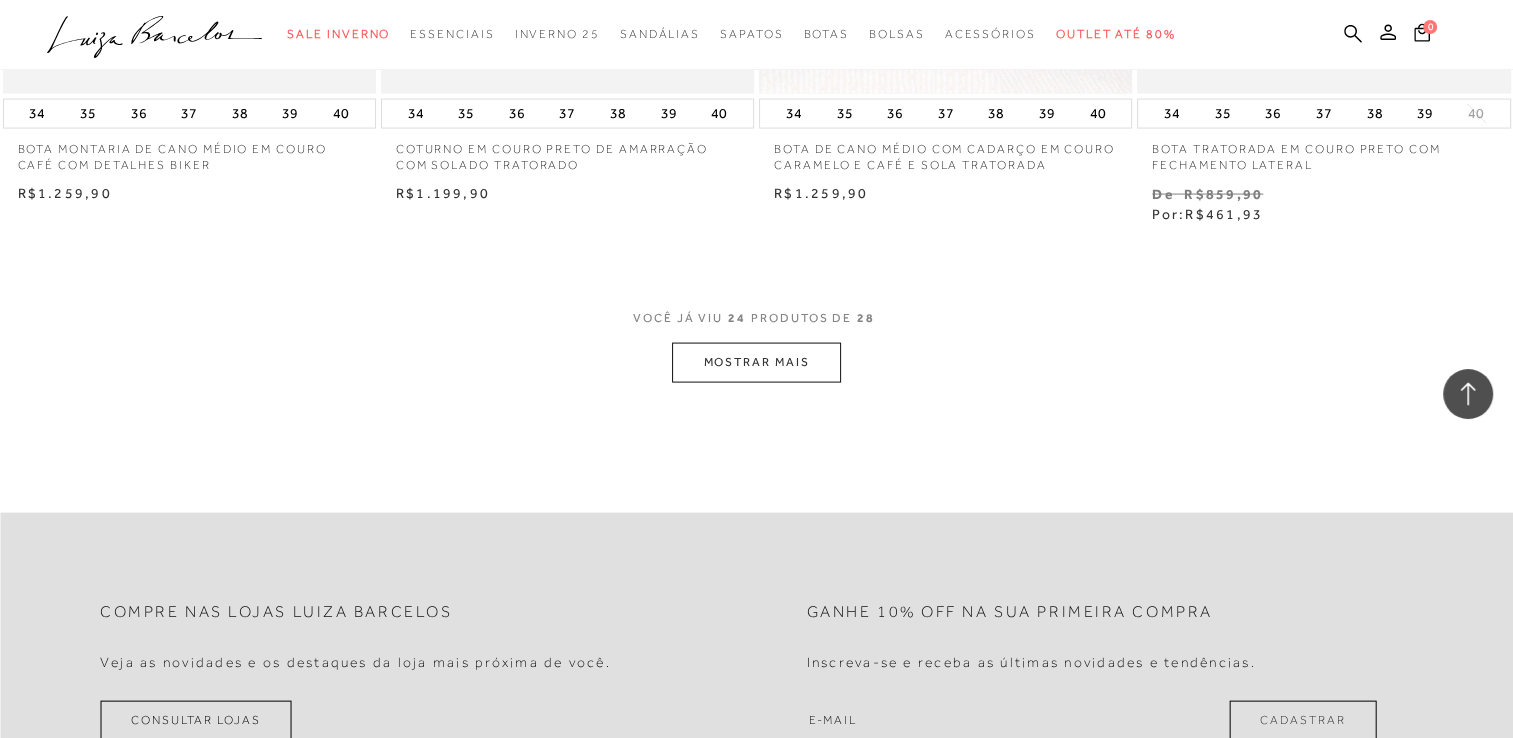 scroll, scrollTop: 4100, scrollLeft: 0, axis: vertical 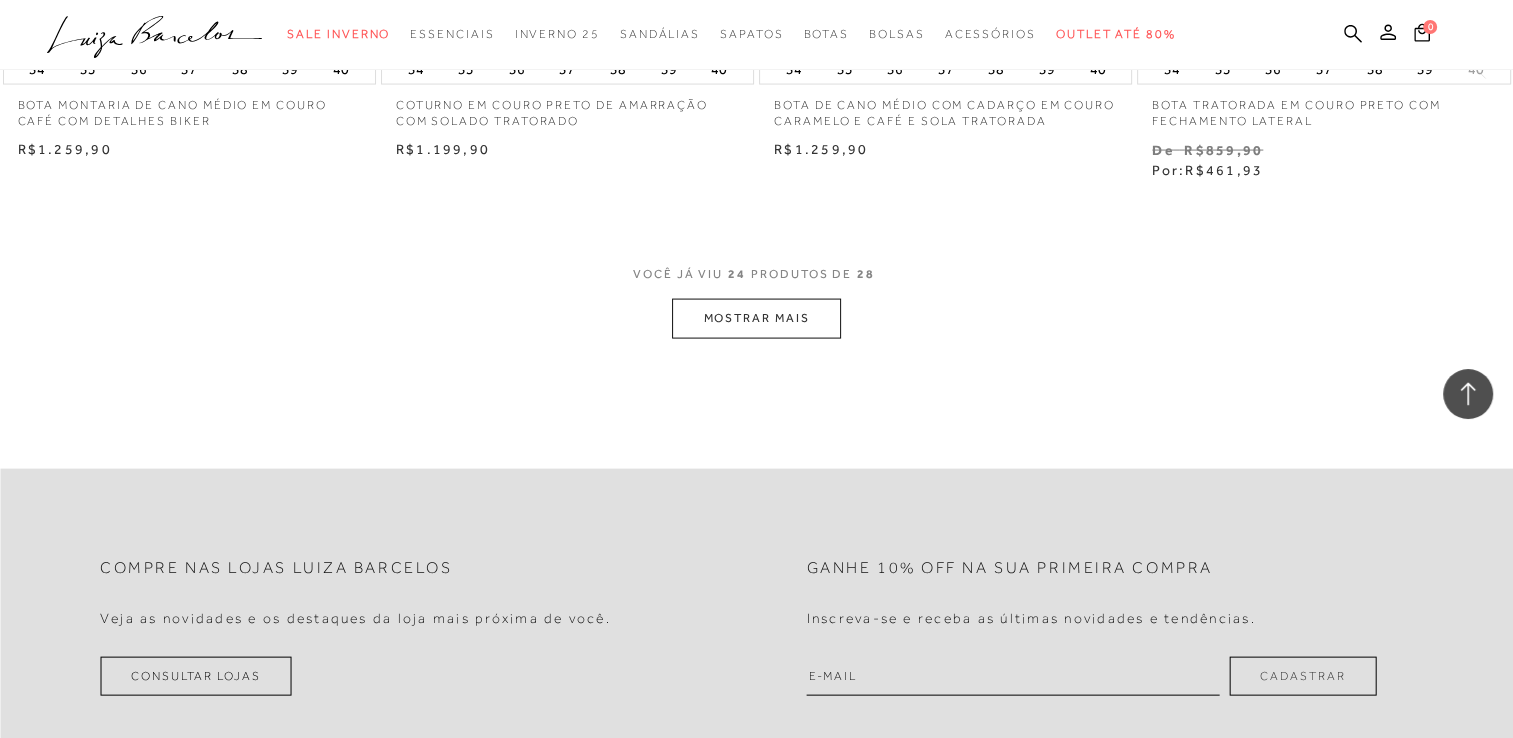 click on "MOSTRAR MAIS" at bounding box center [756, 318] 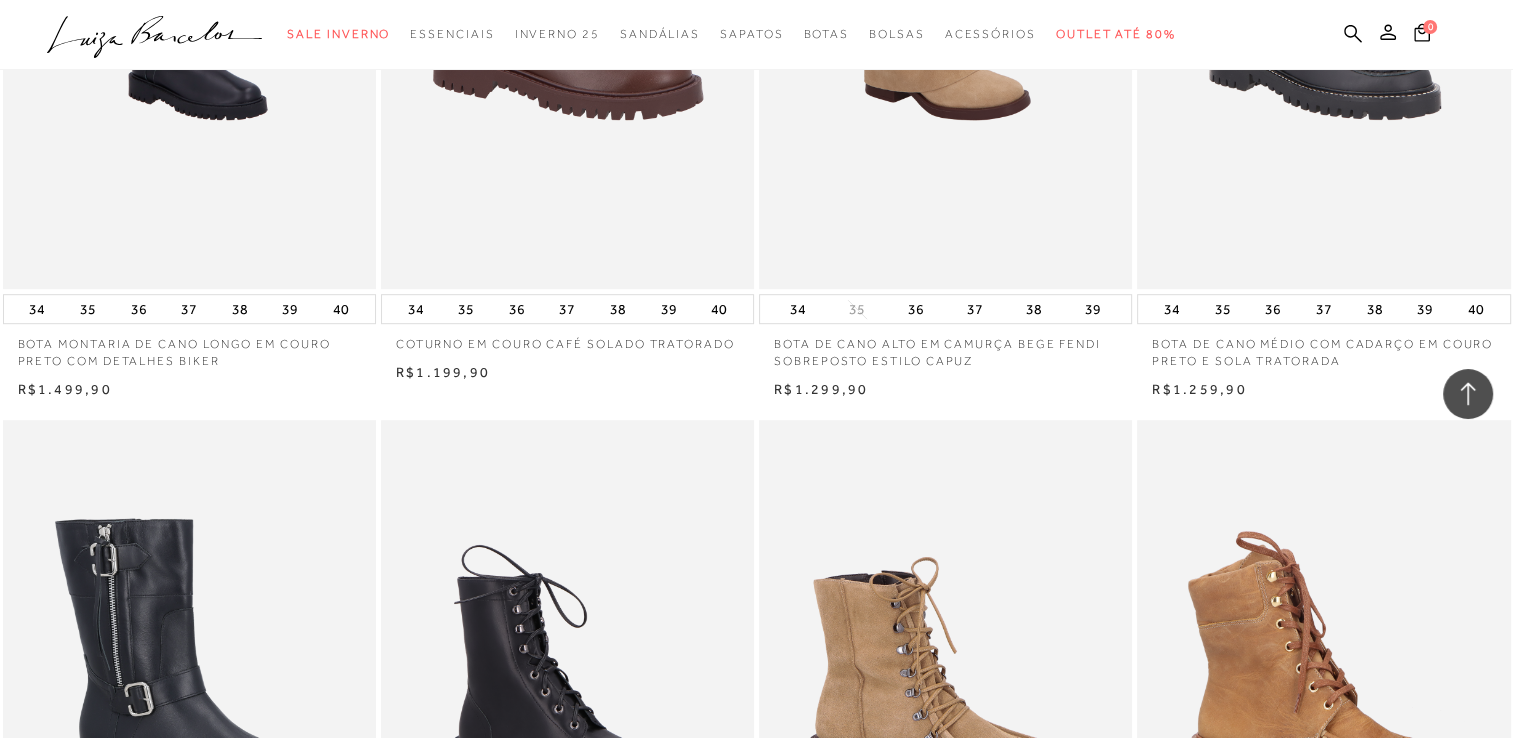 scroll, scrollTop: 600, scrollLeft: 0, axis: vertical 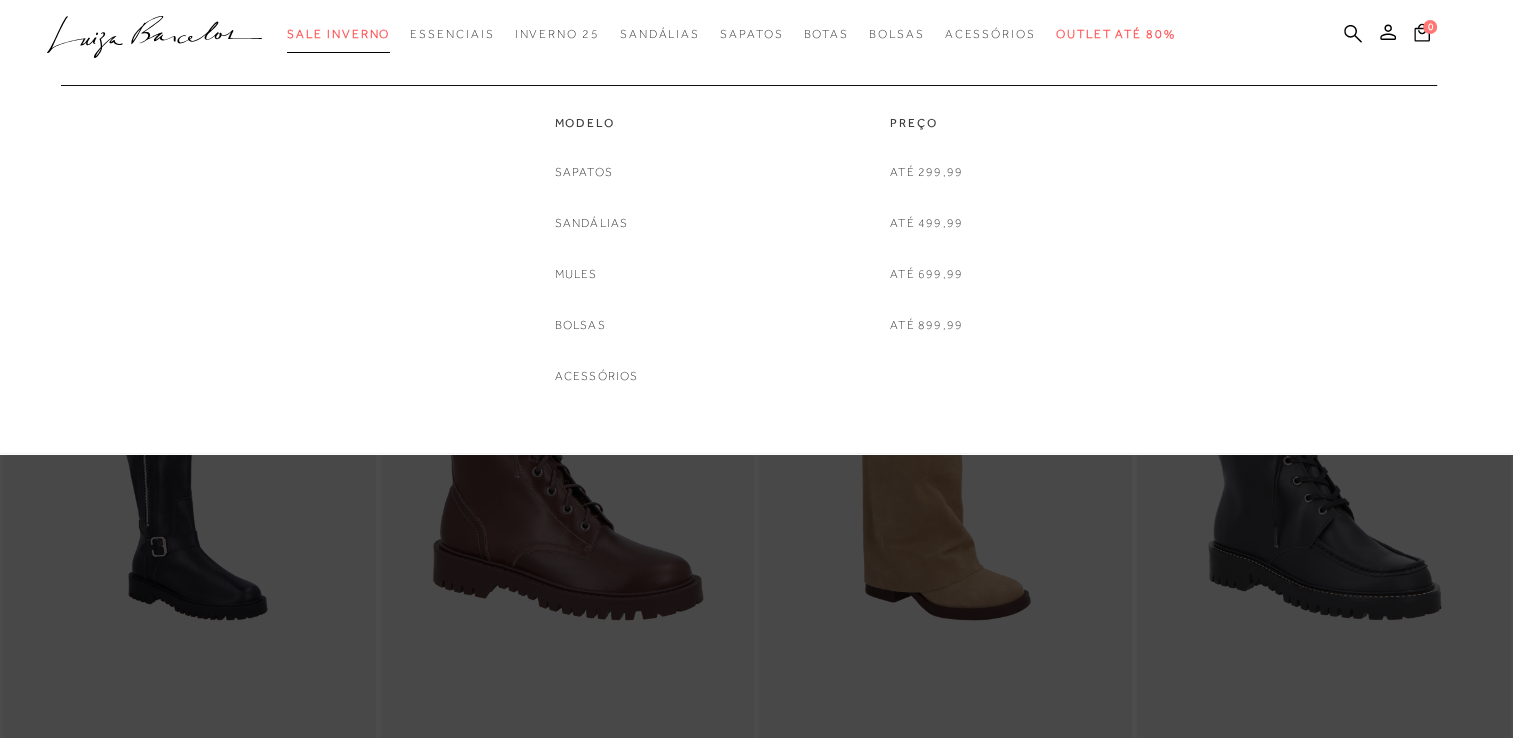 click on "Sale Inverno" at bounding box center (338, 34) 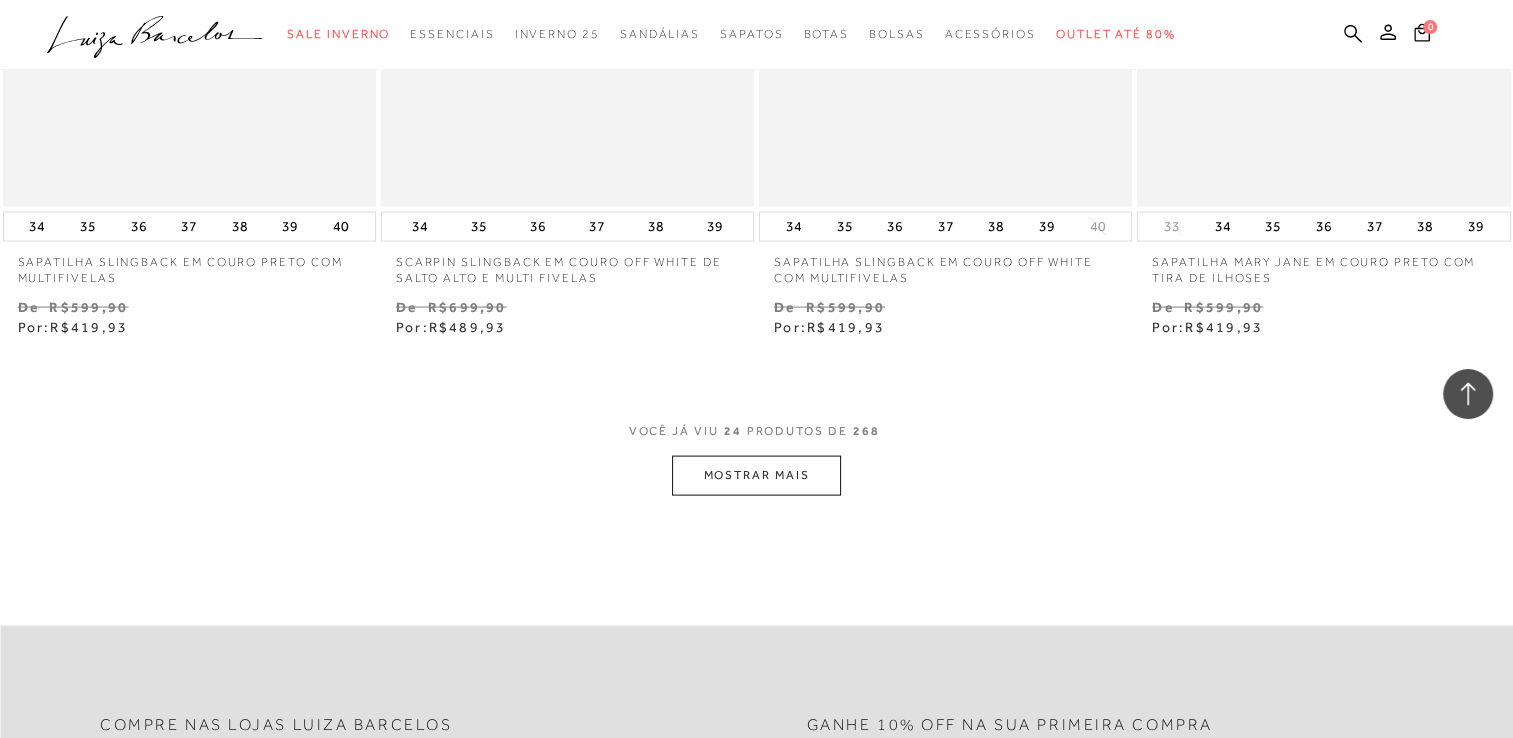 scroll, scrollTop: 4100, scrollLeft: 0, axis: vertical 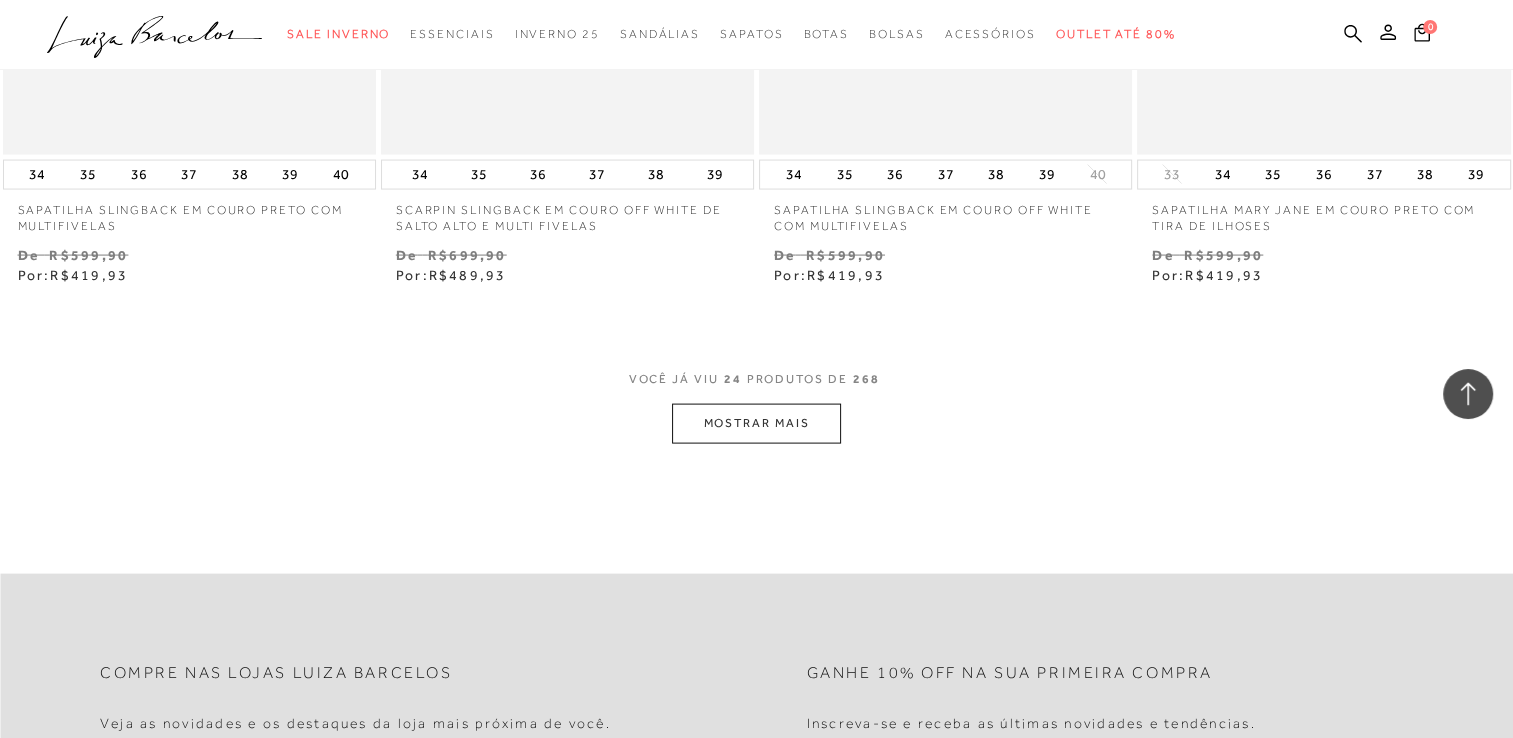 click on "MOSTRAR MAIS" at bounding box center (756, 423) 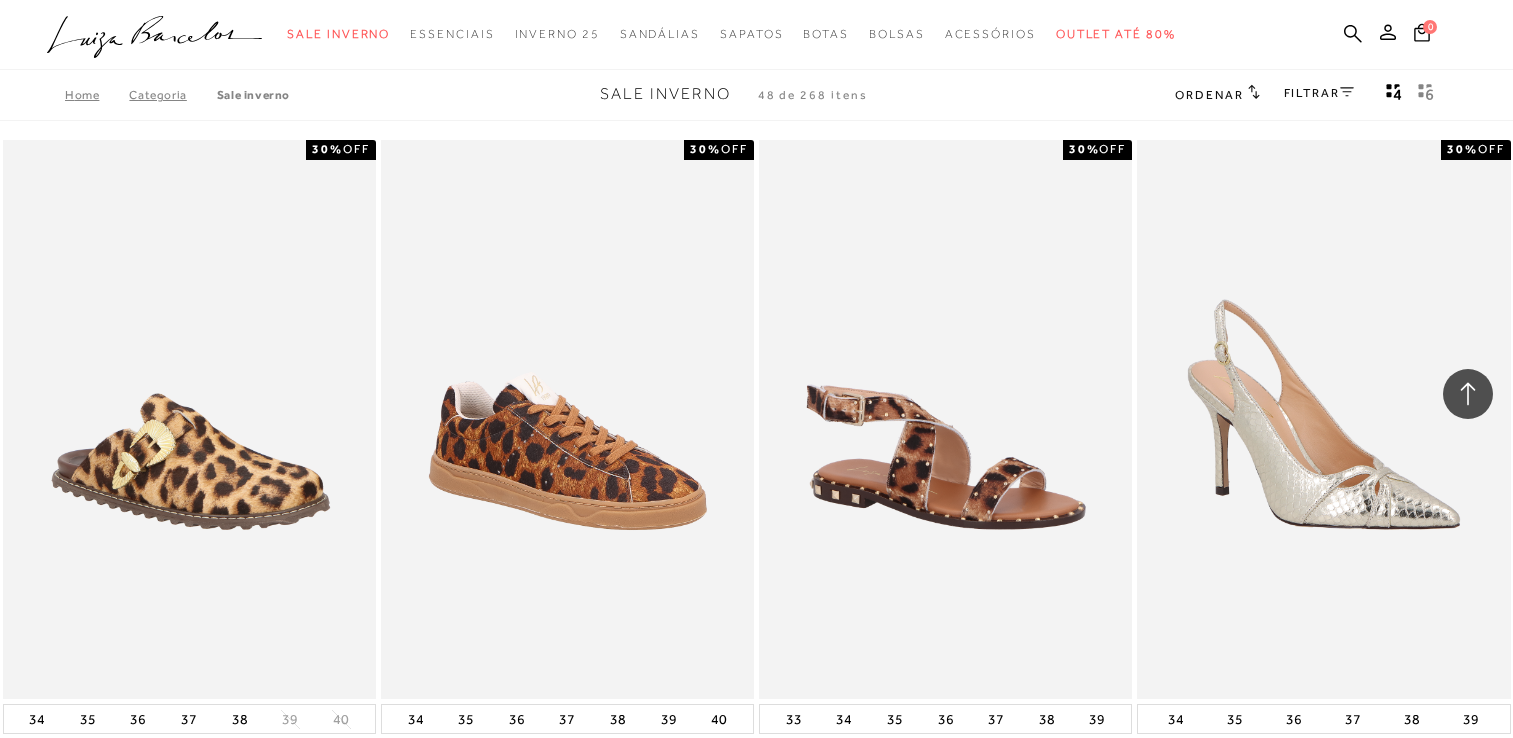 scroll, scrollTop: 4100, scrollLeft: 0, axis: vertical 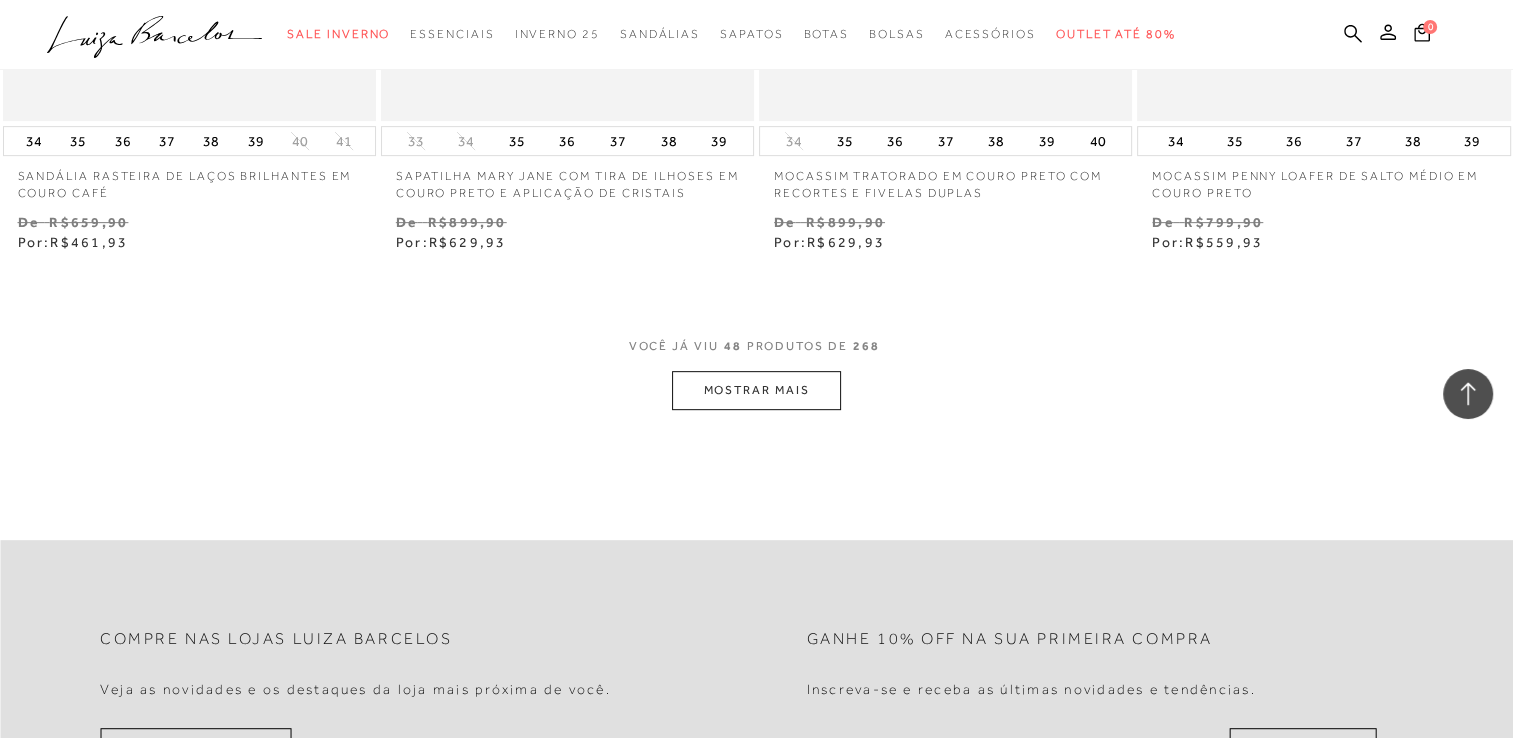 click on "MOSTRAR MAIS" at bounding box center (756, 390) 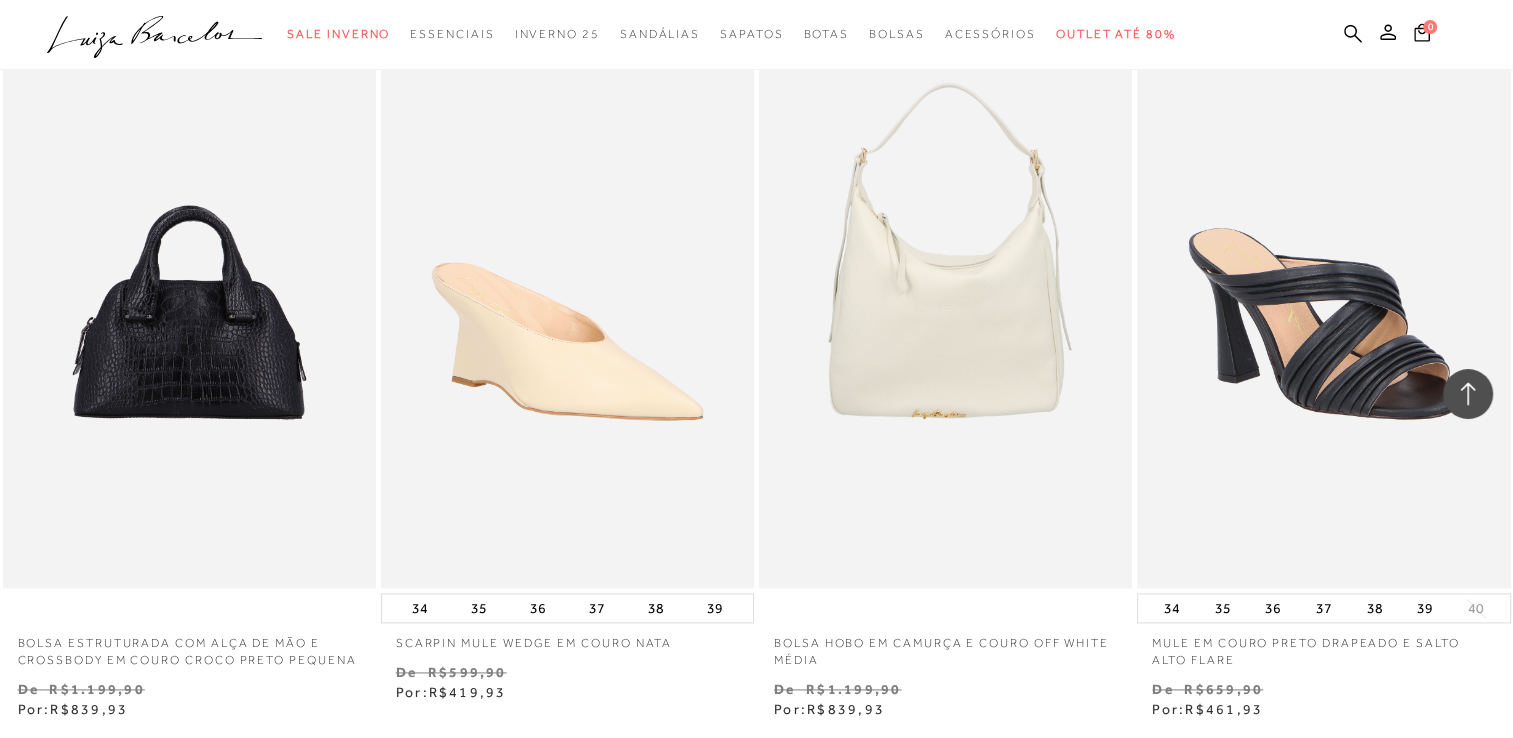 scroll, scrollTop: 10200, scrollLeft: 0, axis: vertical 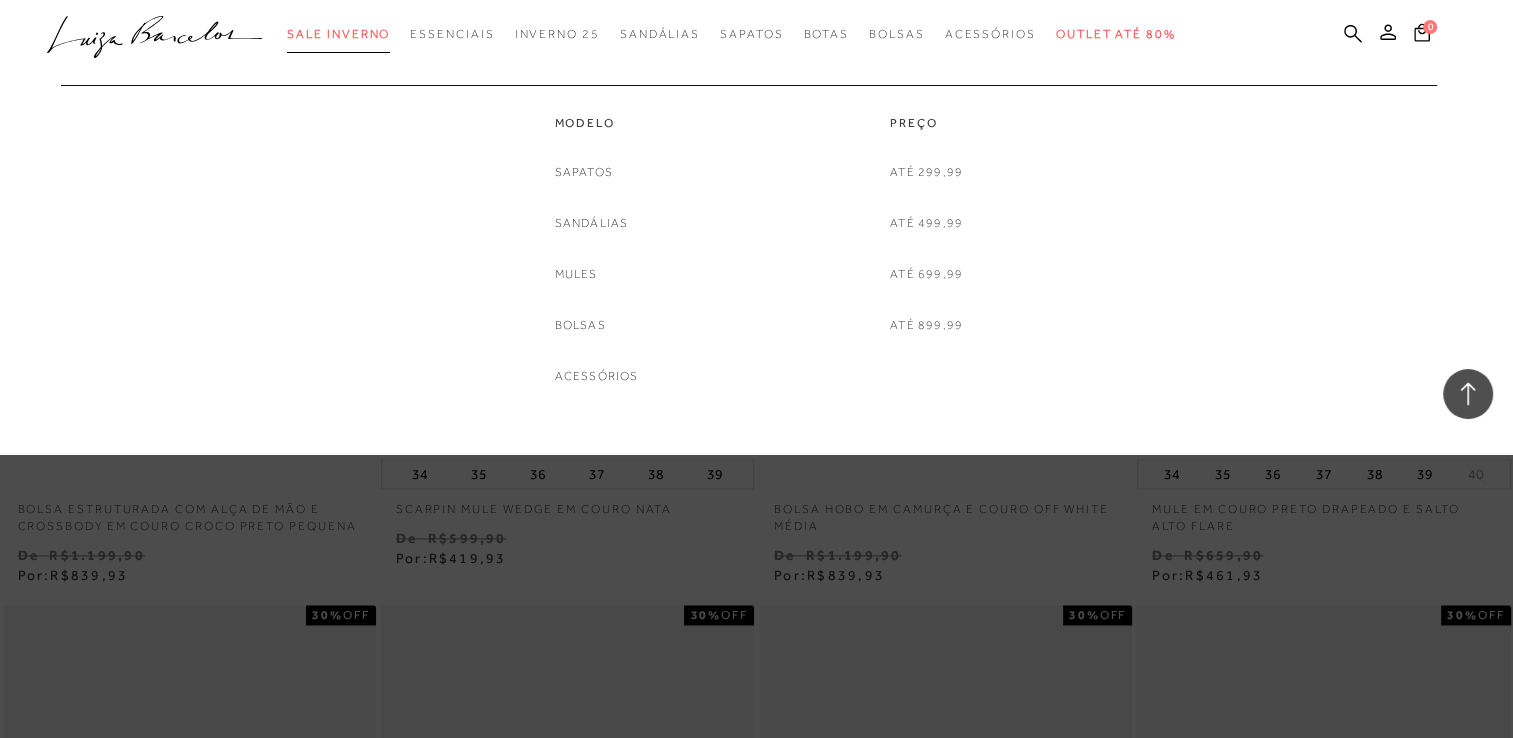 click on "Sale Inverno" at bounding box center (338, 34) 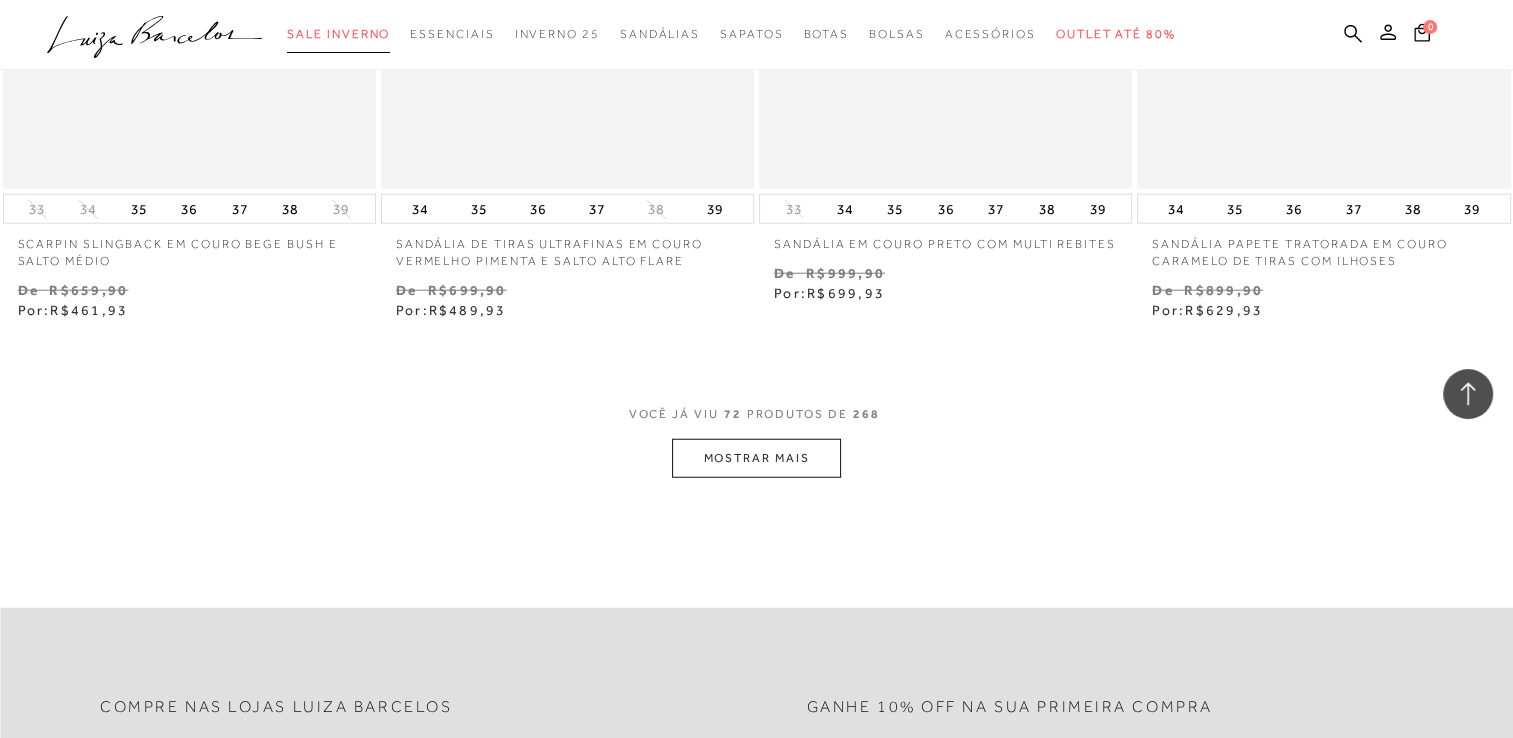 scroll, scrollTop: 12600, scrollLeft: 0, axis: vertical 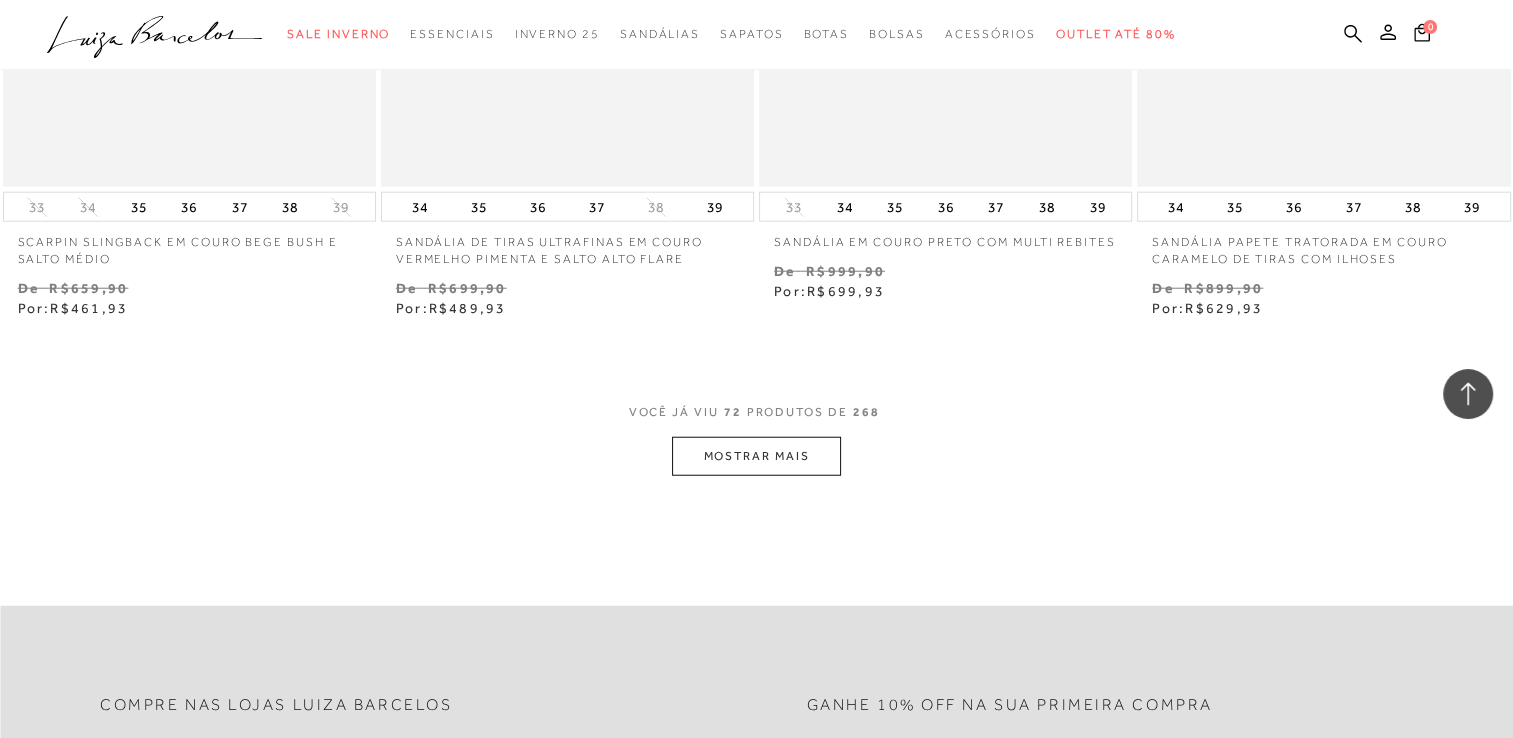click on "MOSTRAR MAIS" at bounding box center (756, 456) 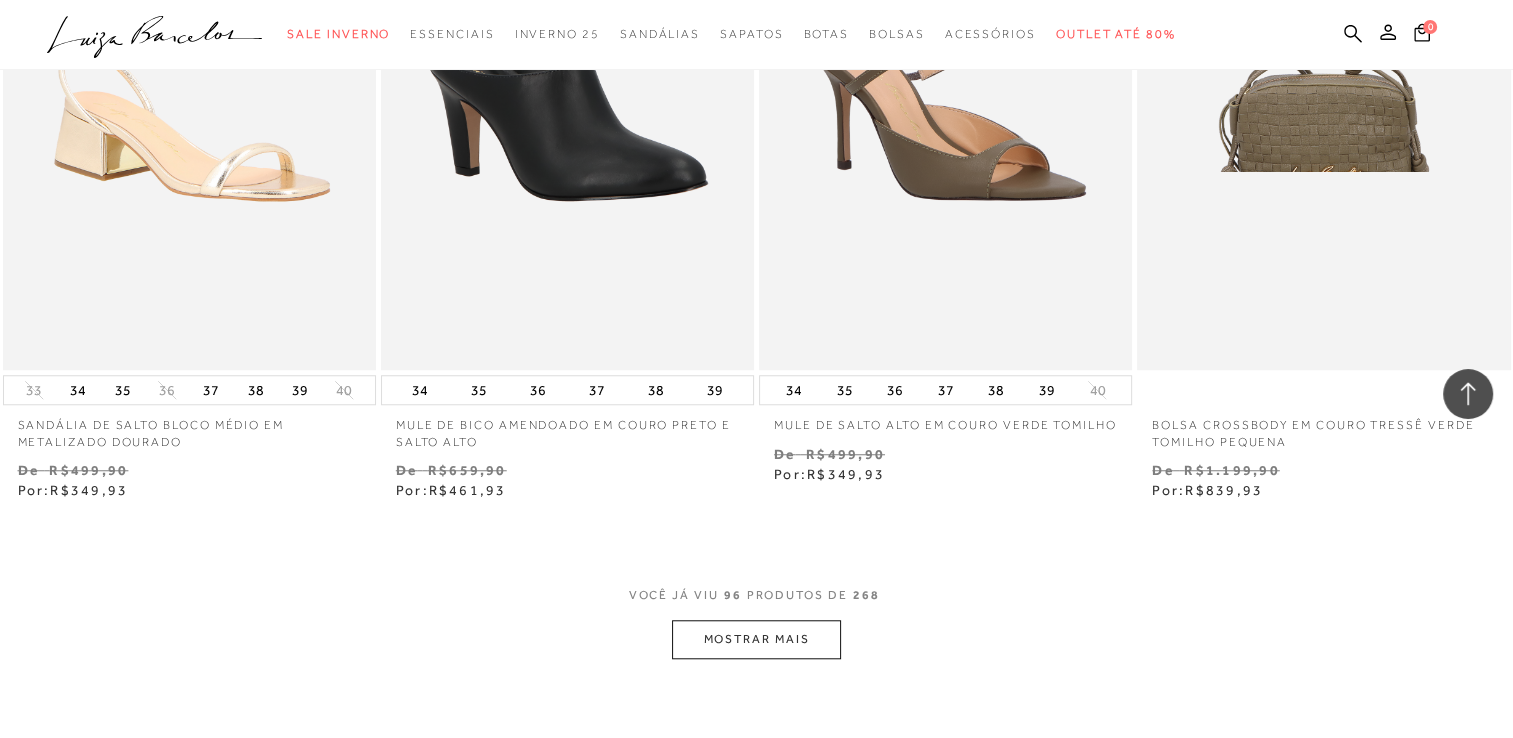 scroll, scrollTop: 16900, scrollLeft: 0, axis: vertical 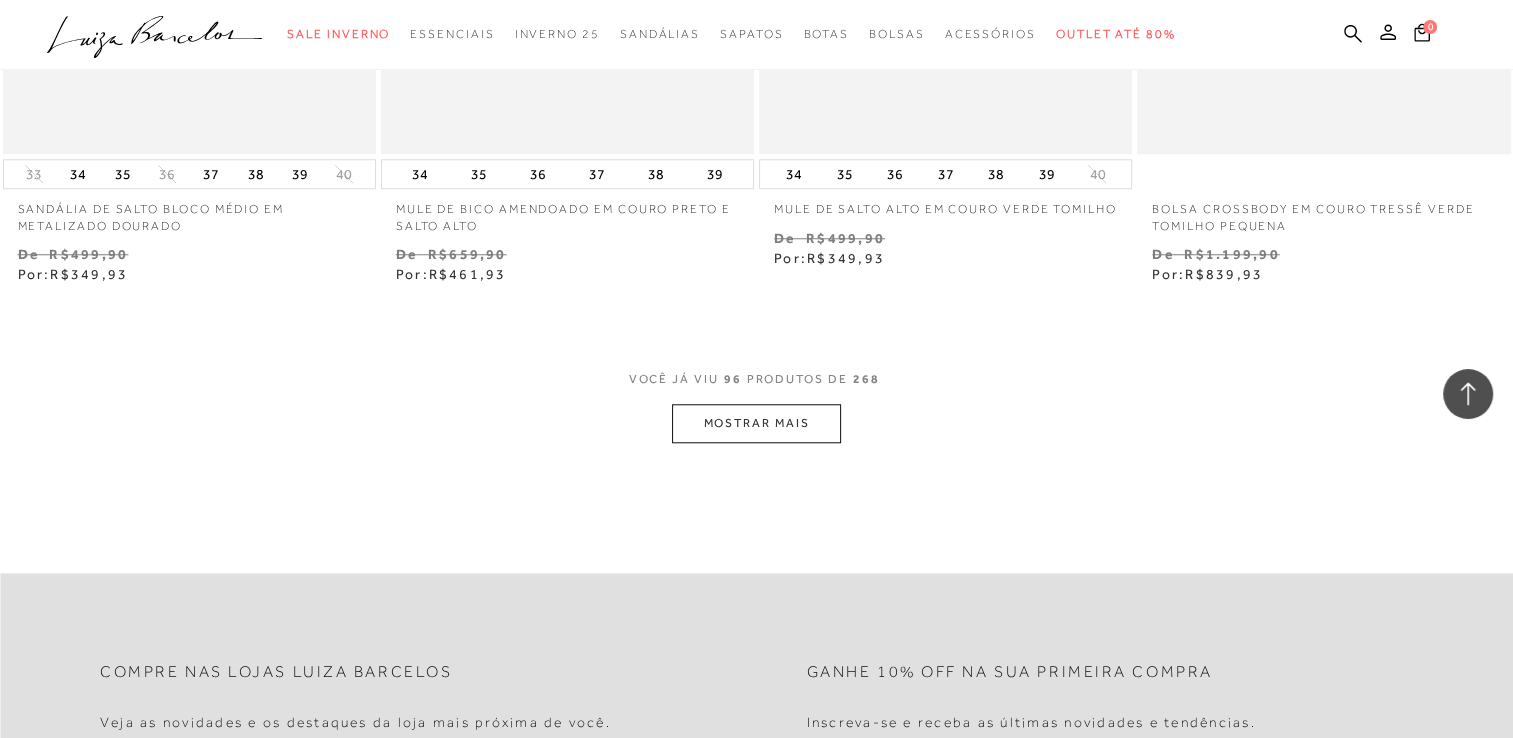 click on "MOSTRAR MAIS" at bounding box center (756, 423) 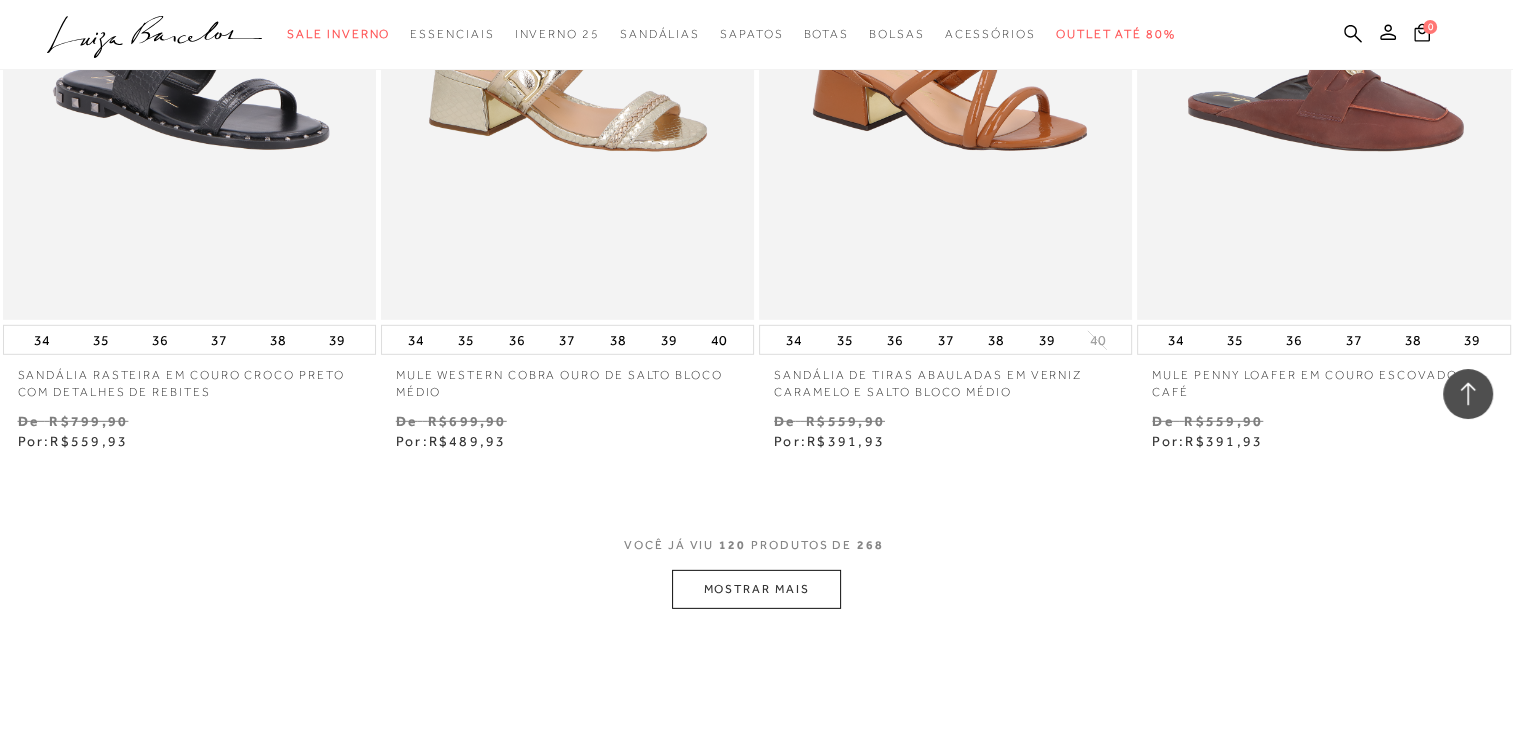scroll, scrollTop: 21200, scrollLeft: 0, axis: vertical 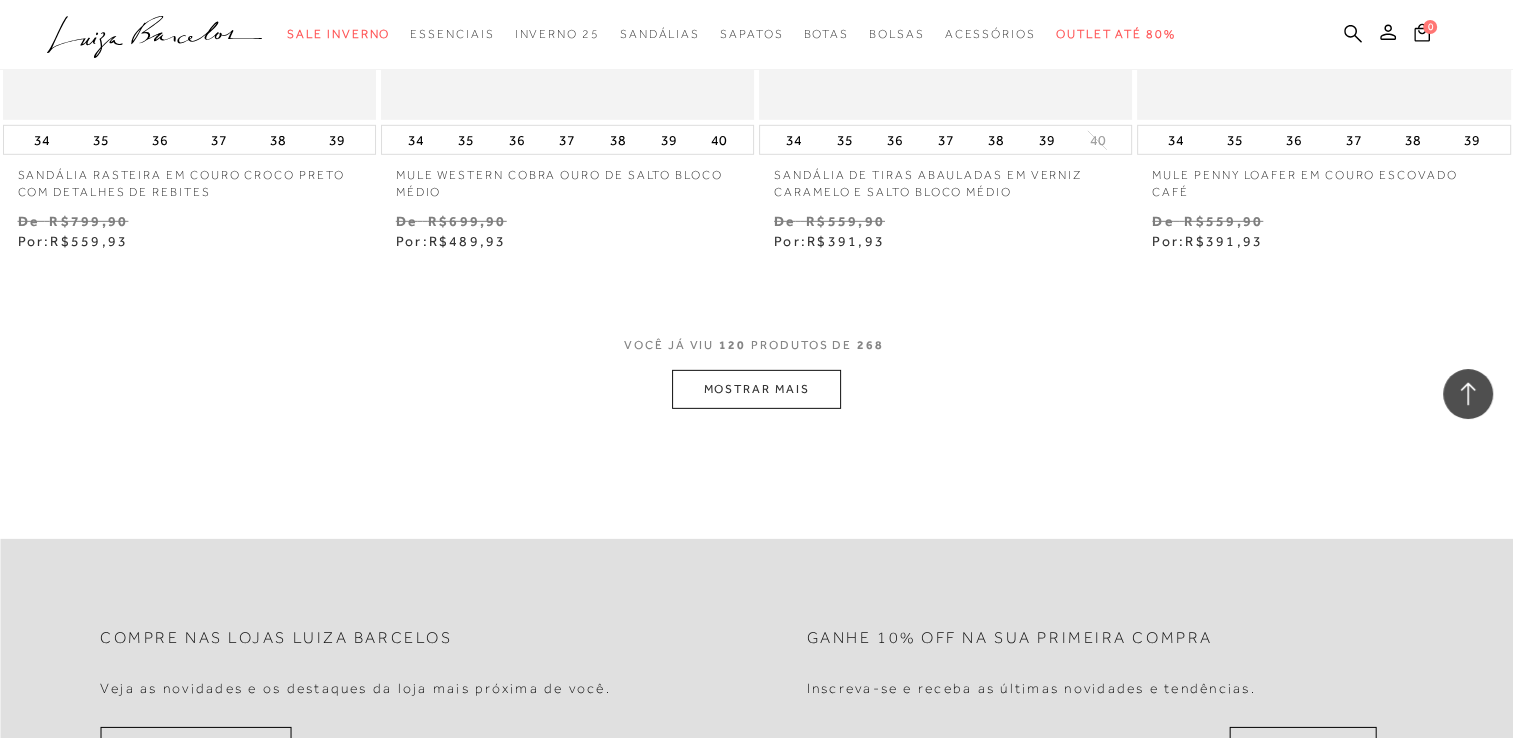 click on "MOSTRAR MAIS" at bounding box center [756, 389] 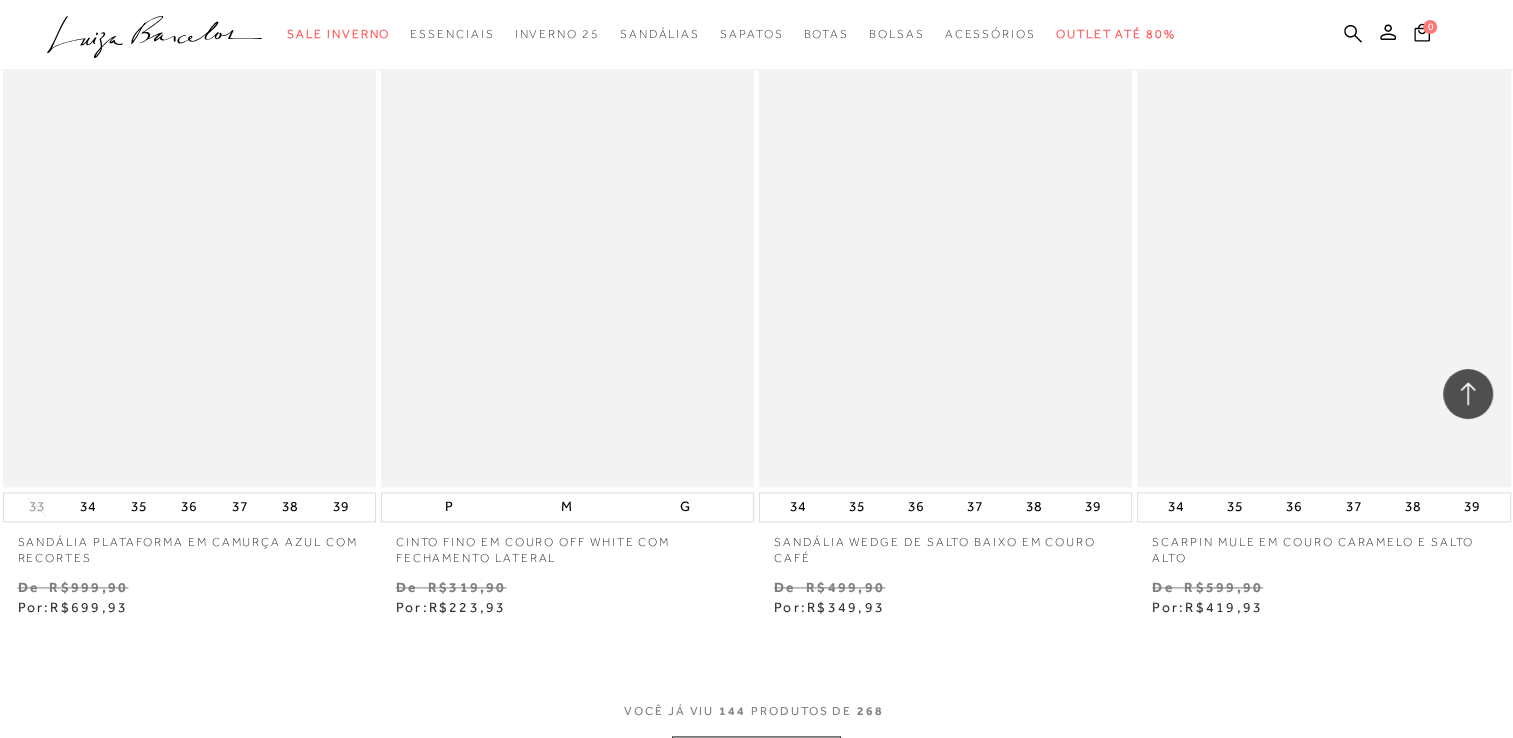 scroll, scrollTop: 25500, scrollLeft: 0, axis: vertical 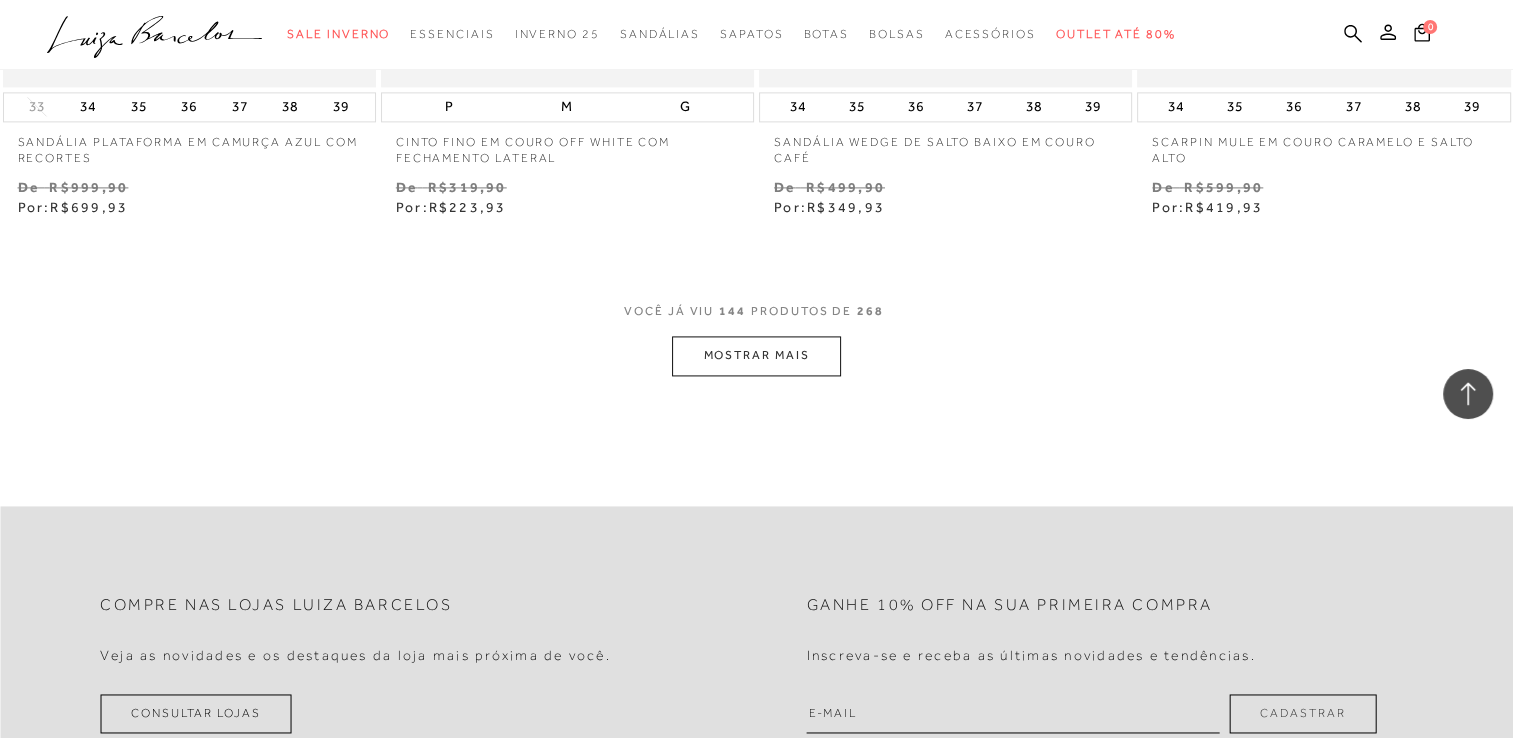 click on "MOSTRAR MAIS" at bounding box center [756, 355] 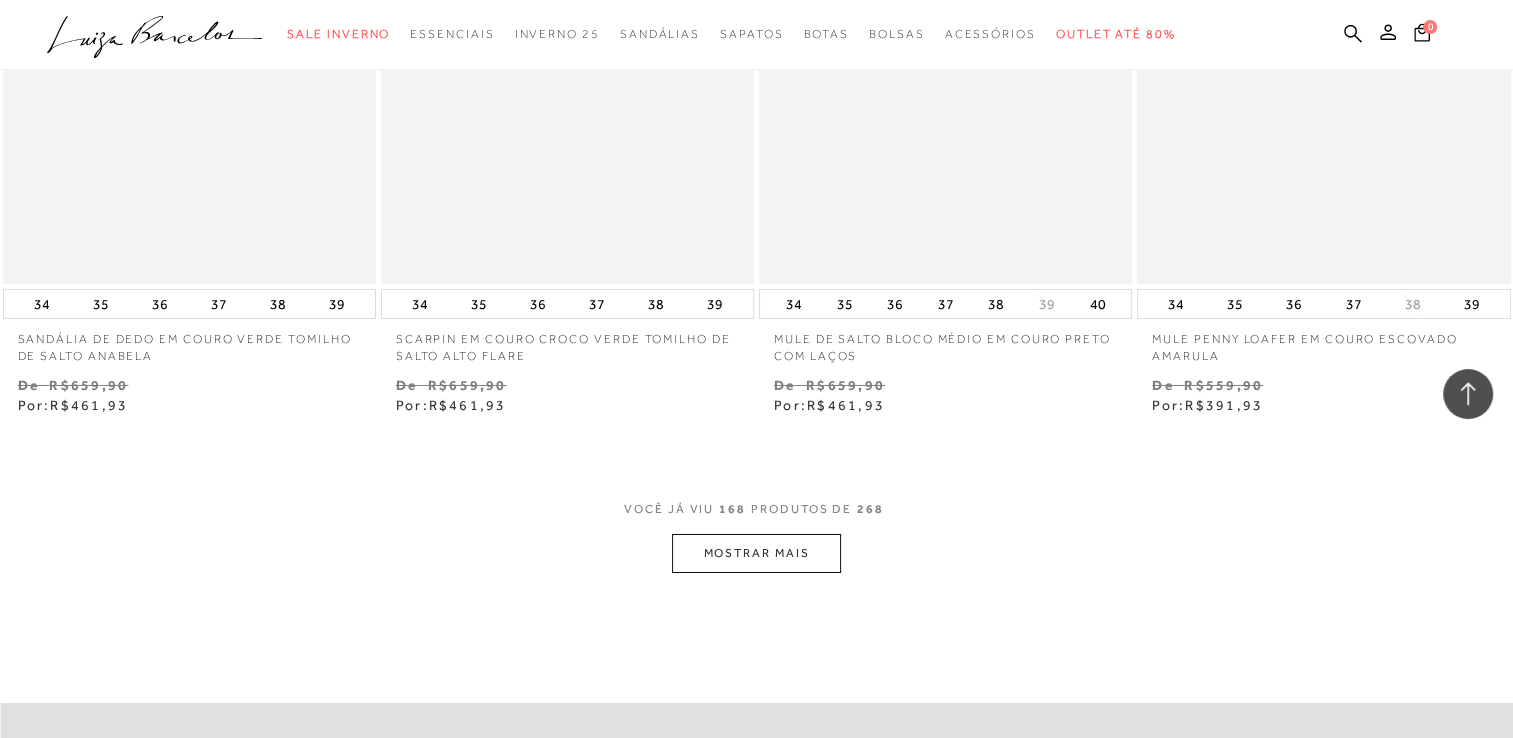 scroll, scrollTop: 29600, scrollLeft: 0, axis: vertical 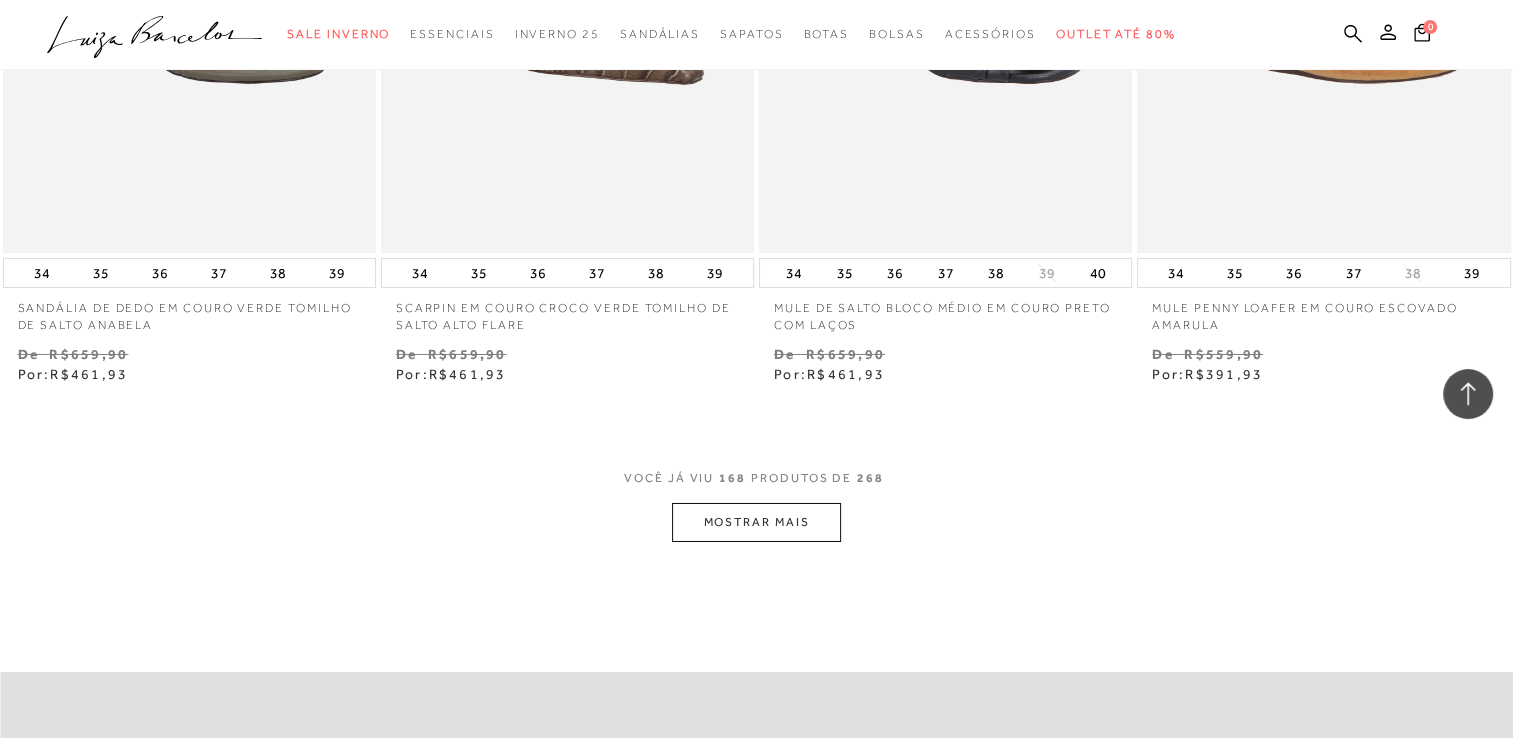 click on "MOSTRAR MAIS" at bounding box center [756, 522] 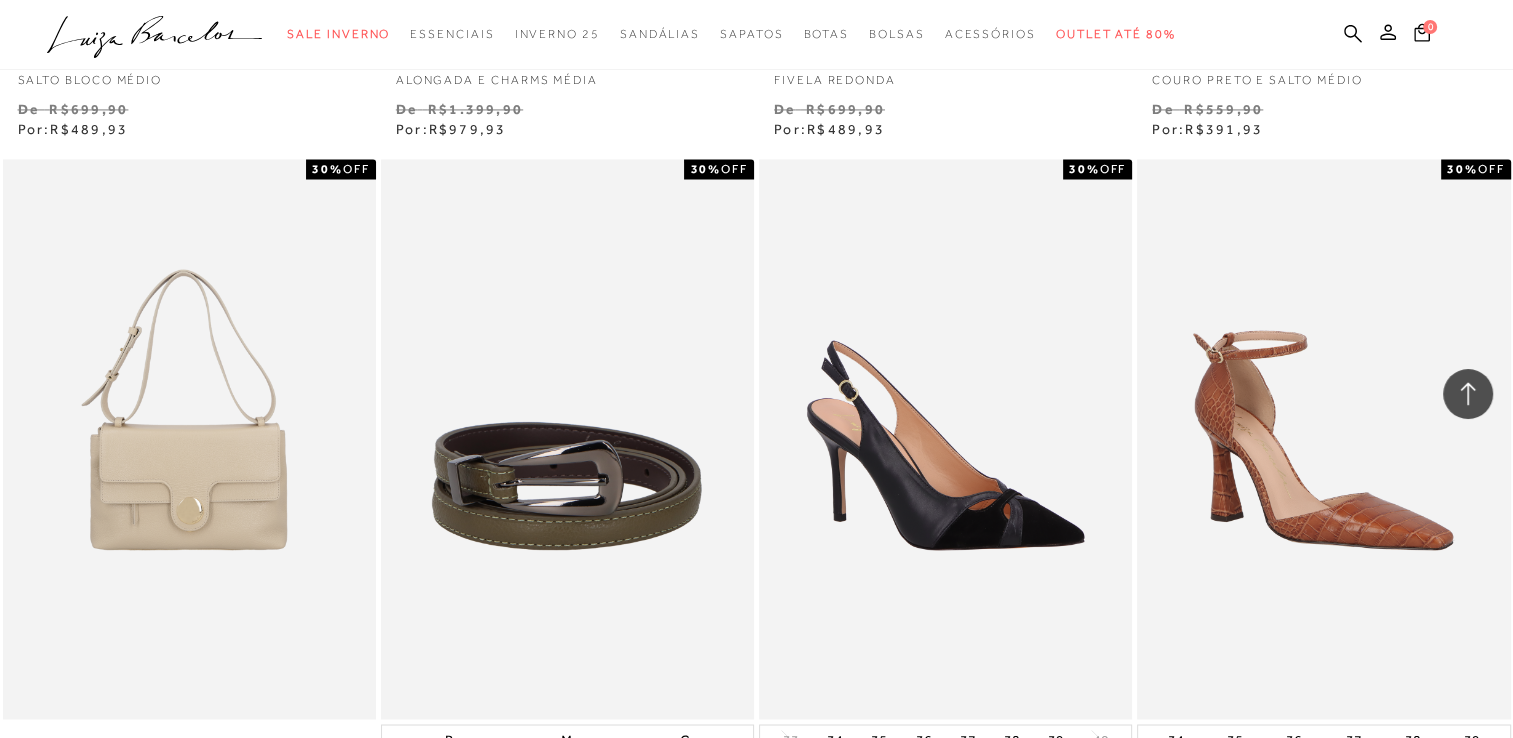 scroll, scrollTop: 33900, scrollLeft: 0, axis: vertical 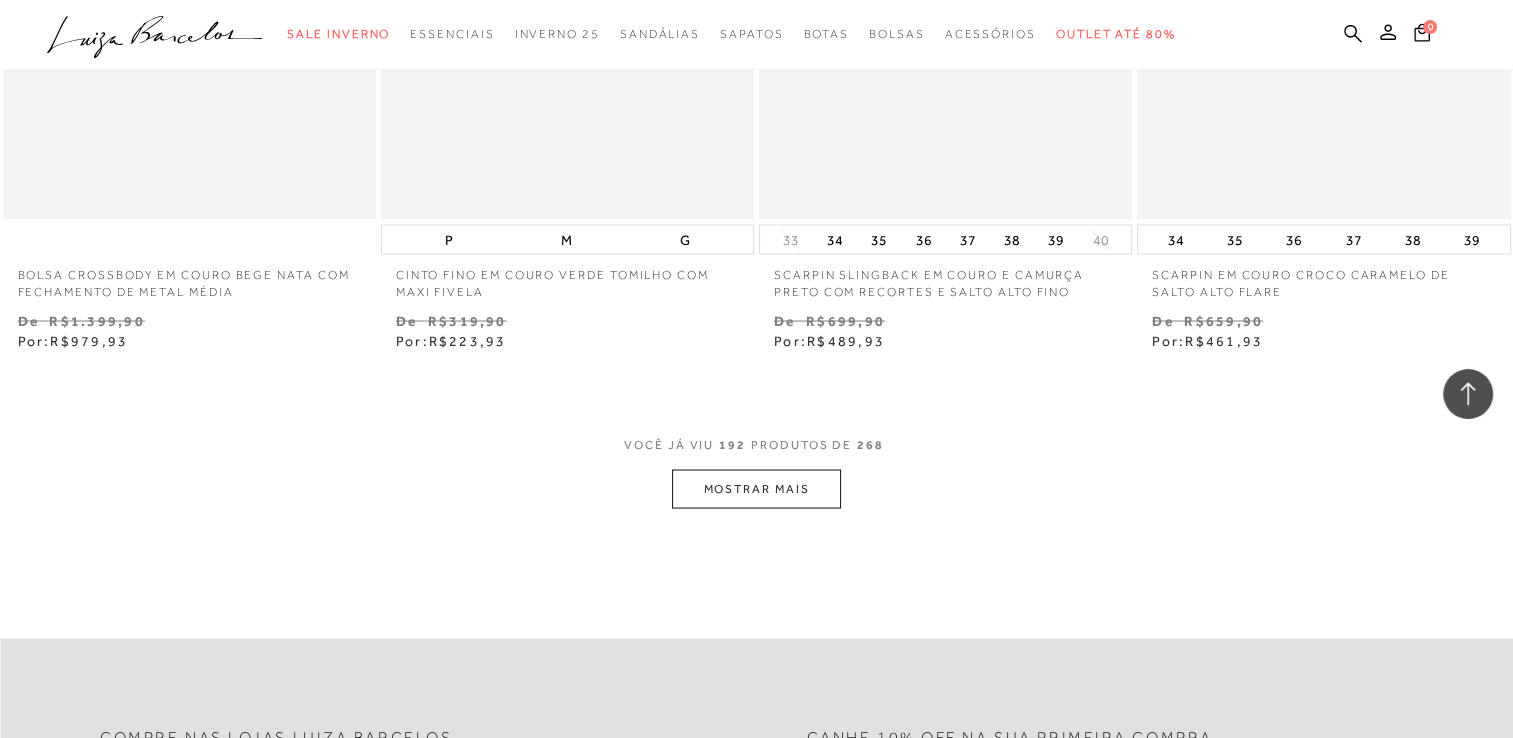 click on "MOSTRAR MAIS" at bounding box center [756, 488] 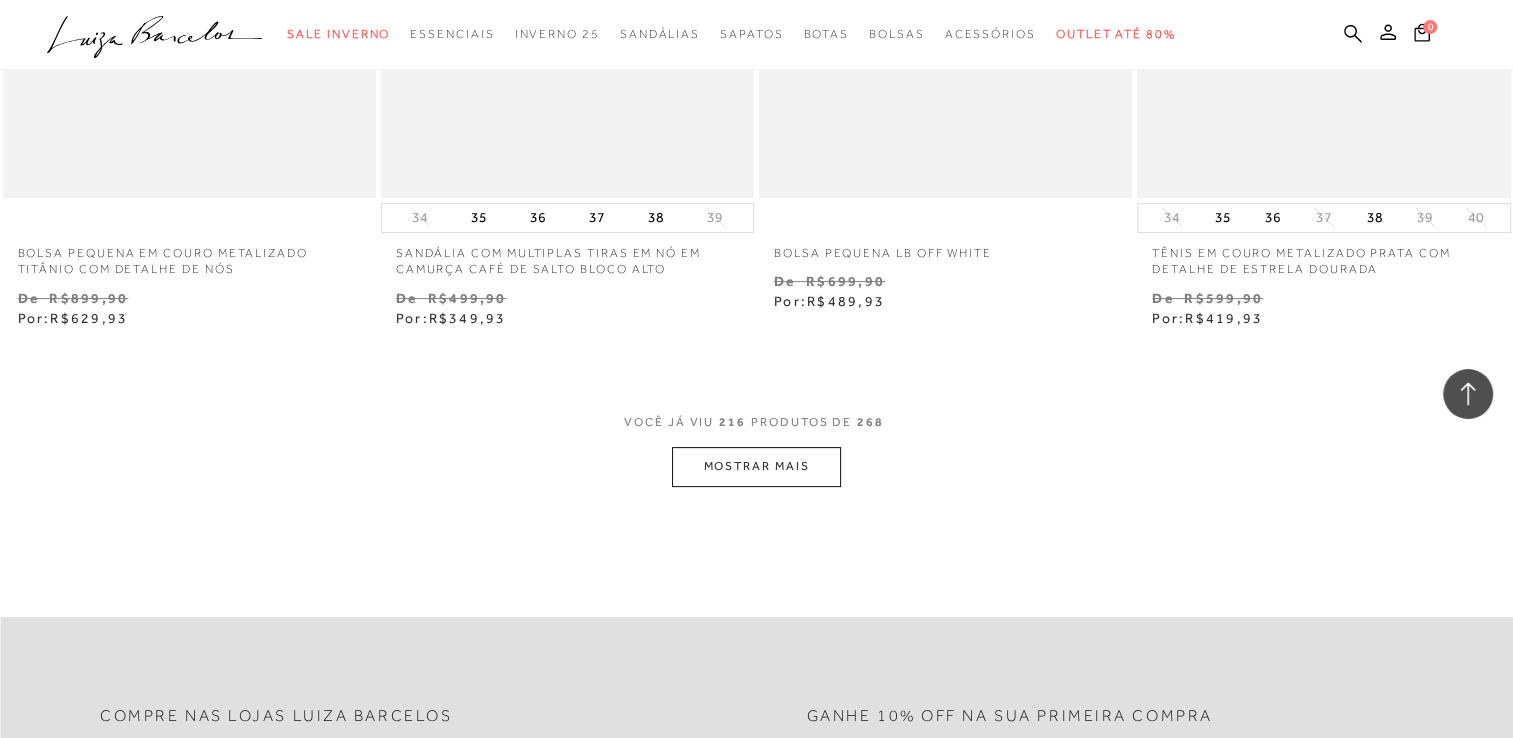 scroll, scrollTop: 38200, scrollLeft: 0, axis: vertical 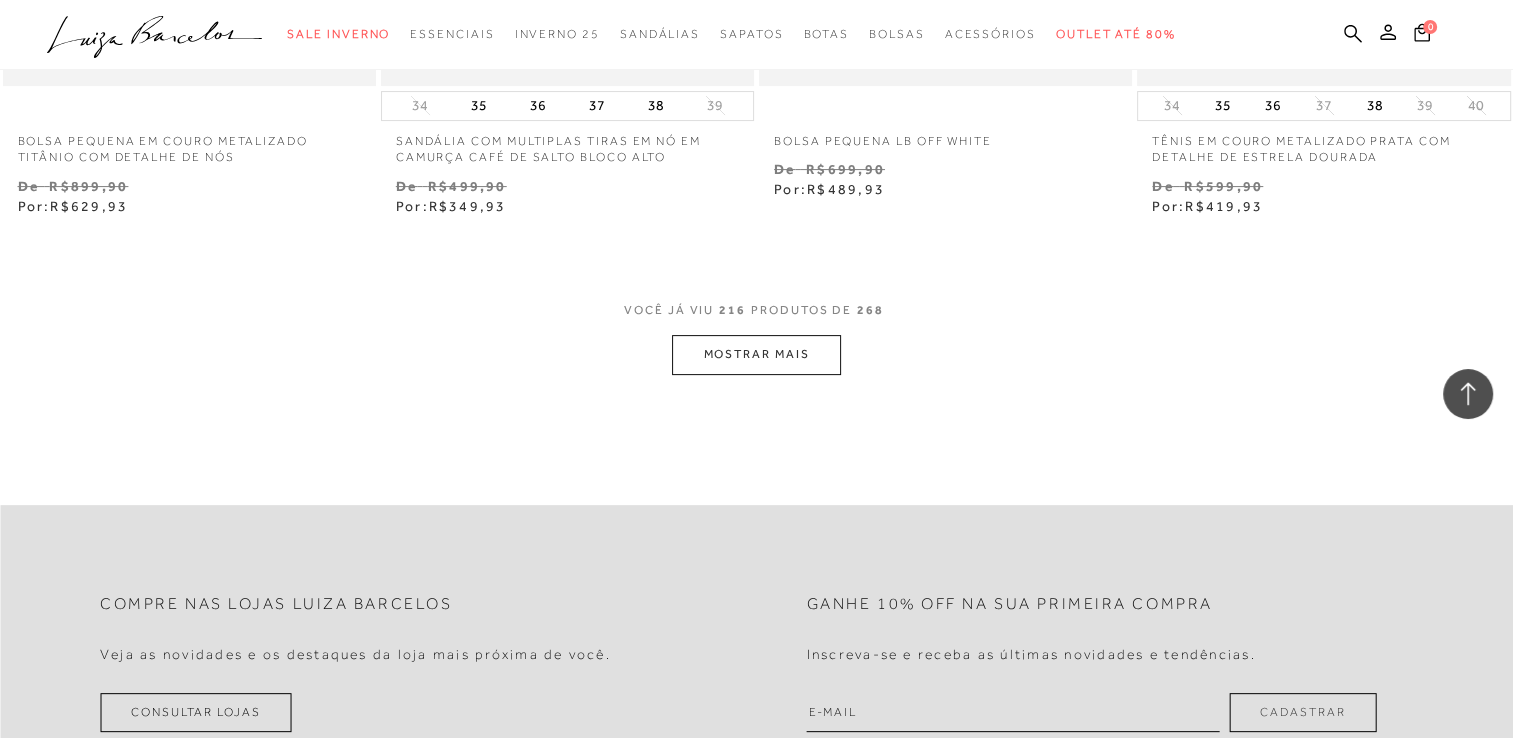 click on "MOSTRAR MAIS" at bounding box center (756, 354) 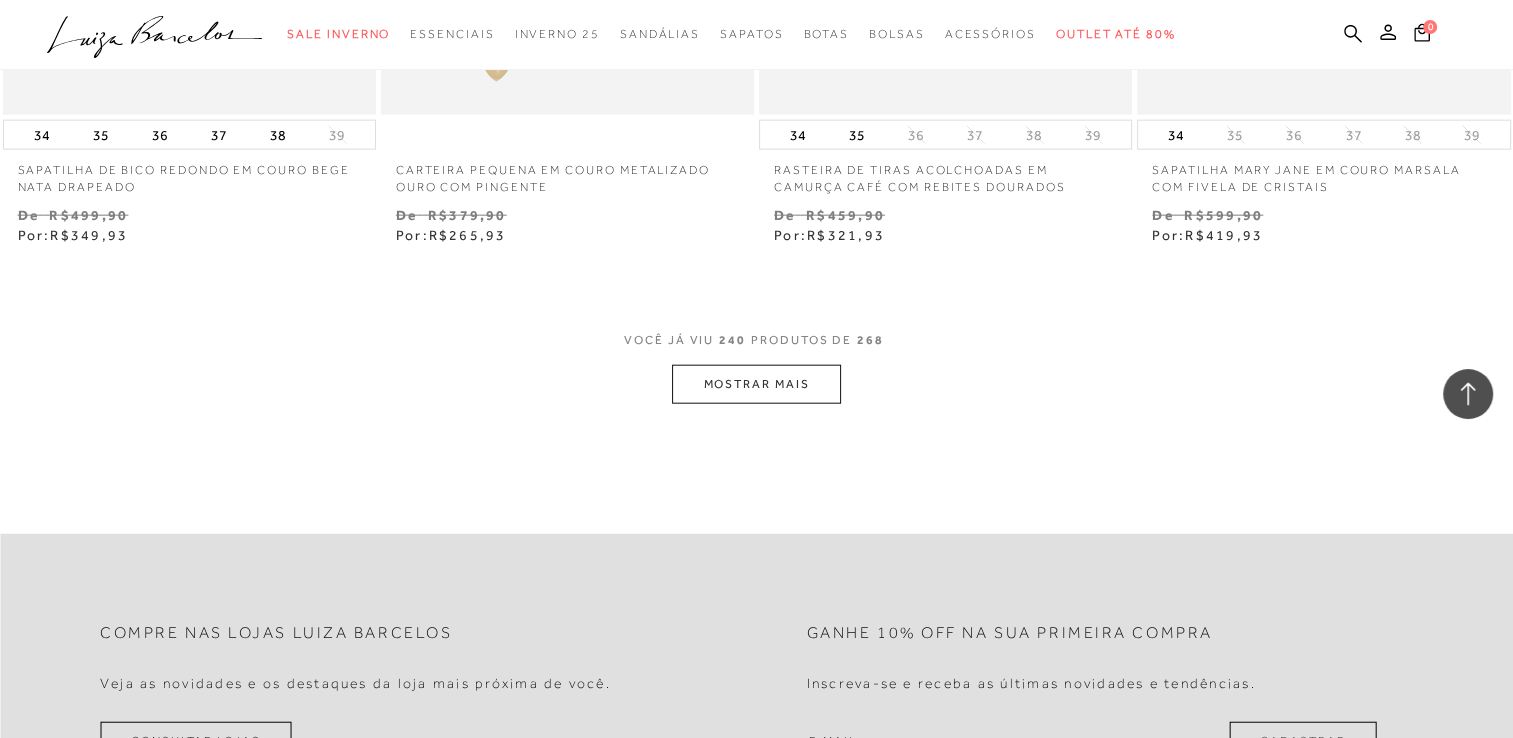 scroll, scrollTop: 42600, scrollLeft: 0, axis: vertical 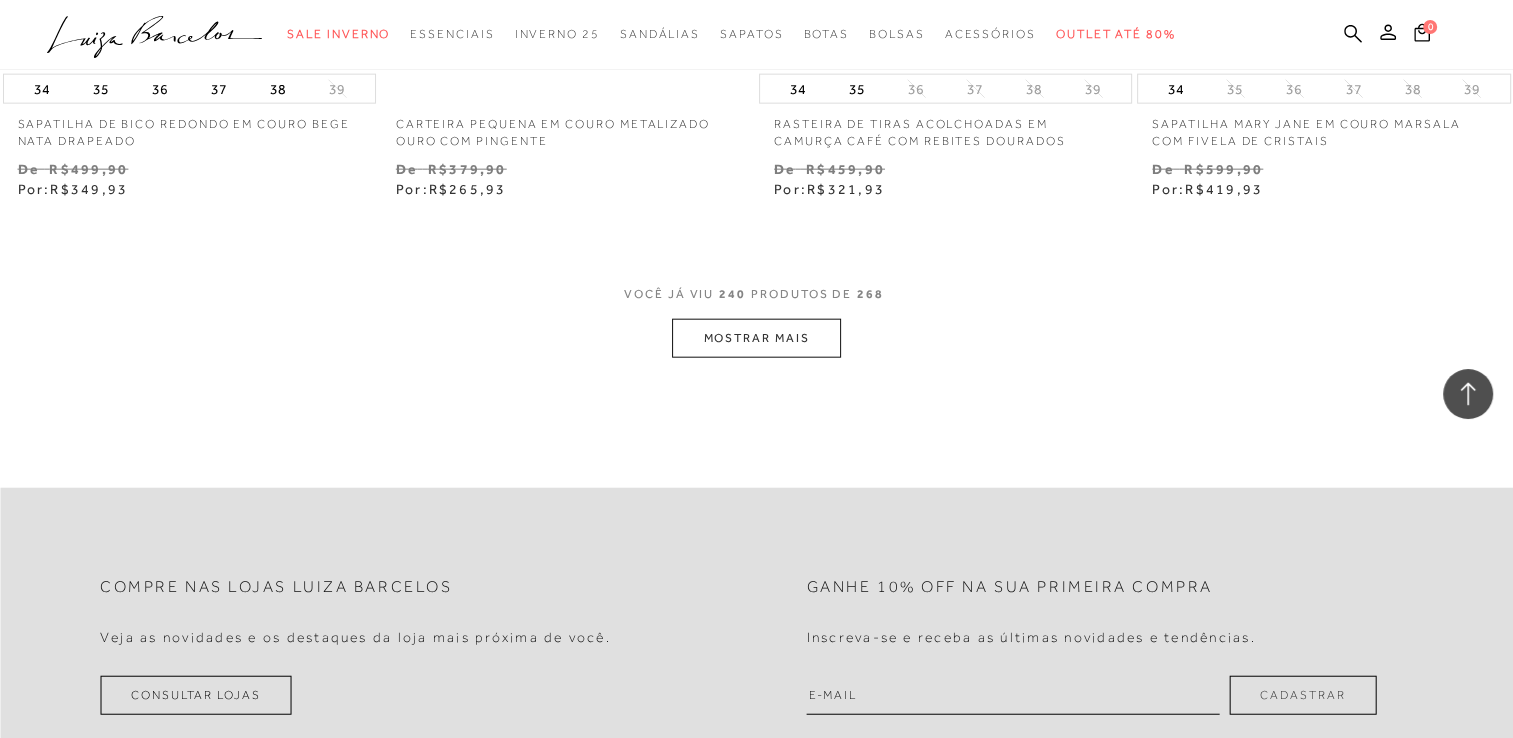 click on "MOSTRAR MAIS" at bounding box center (756, 338) 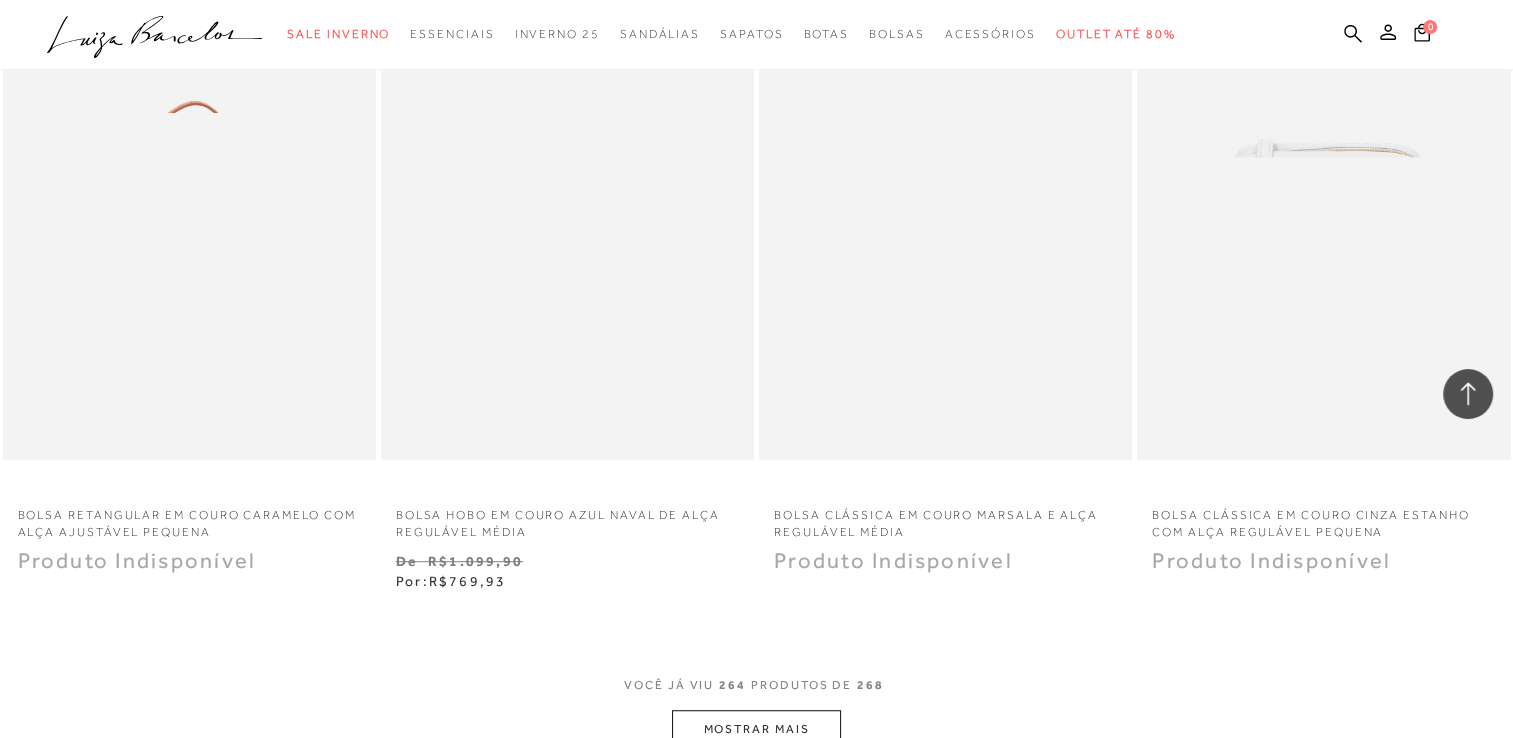 scroll, scrollTop: 46700, scrollLeft: 0, axis: vertical 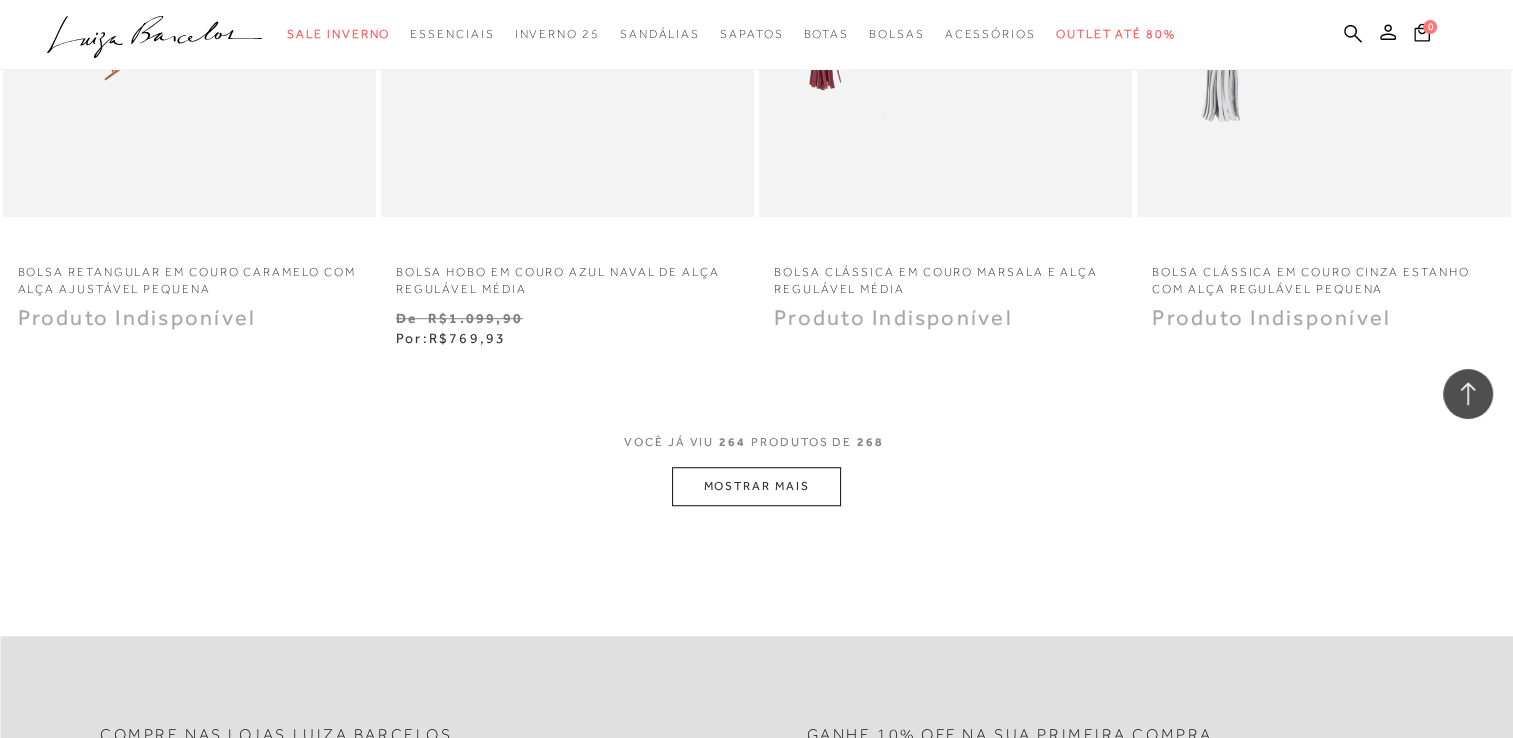 click on "MOSTRAR MAIS" at bounding box center [756, 486] 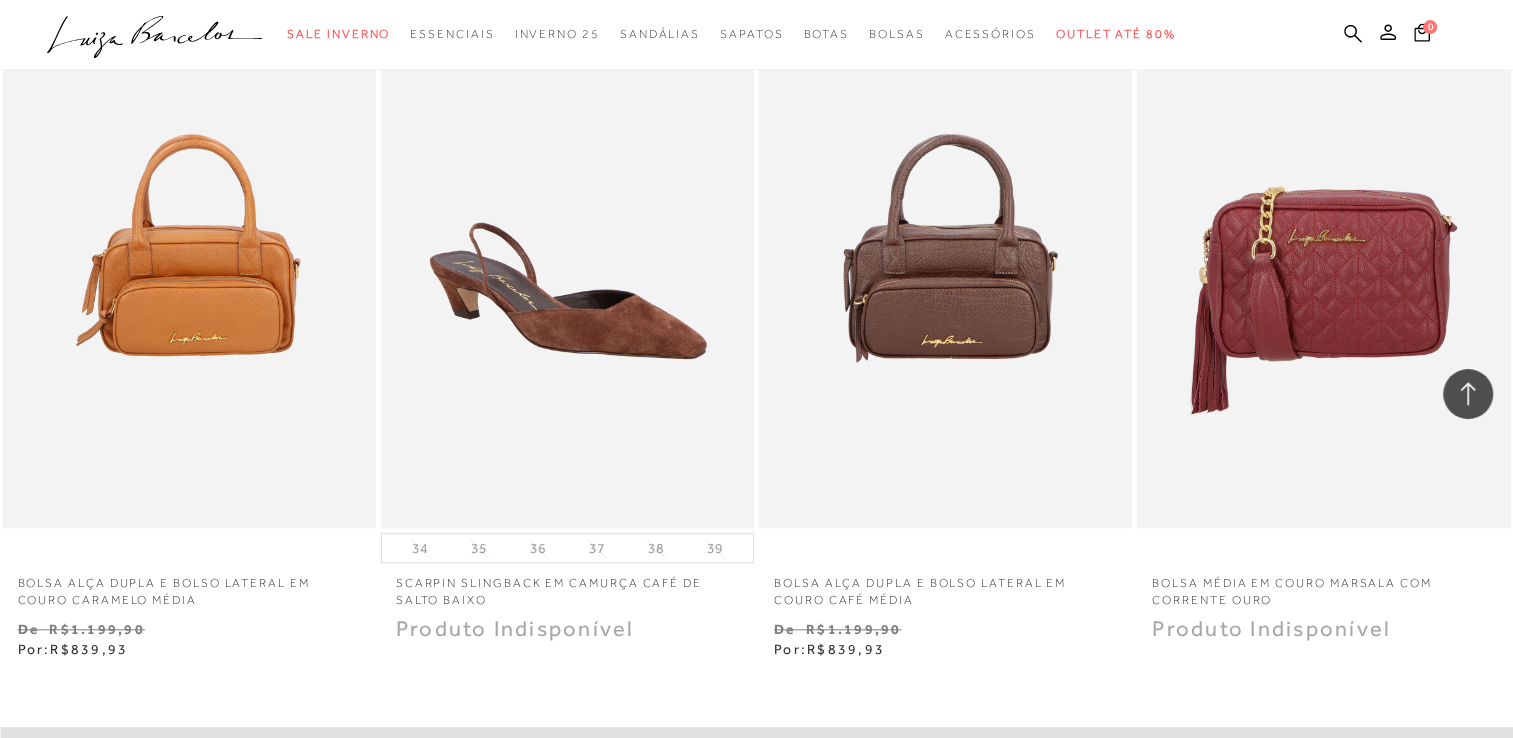 scroll, scrollTop: 46800, scrollLeft: 0, axis: vertical 